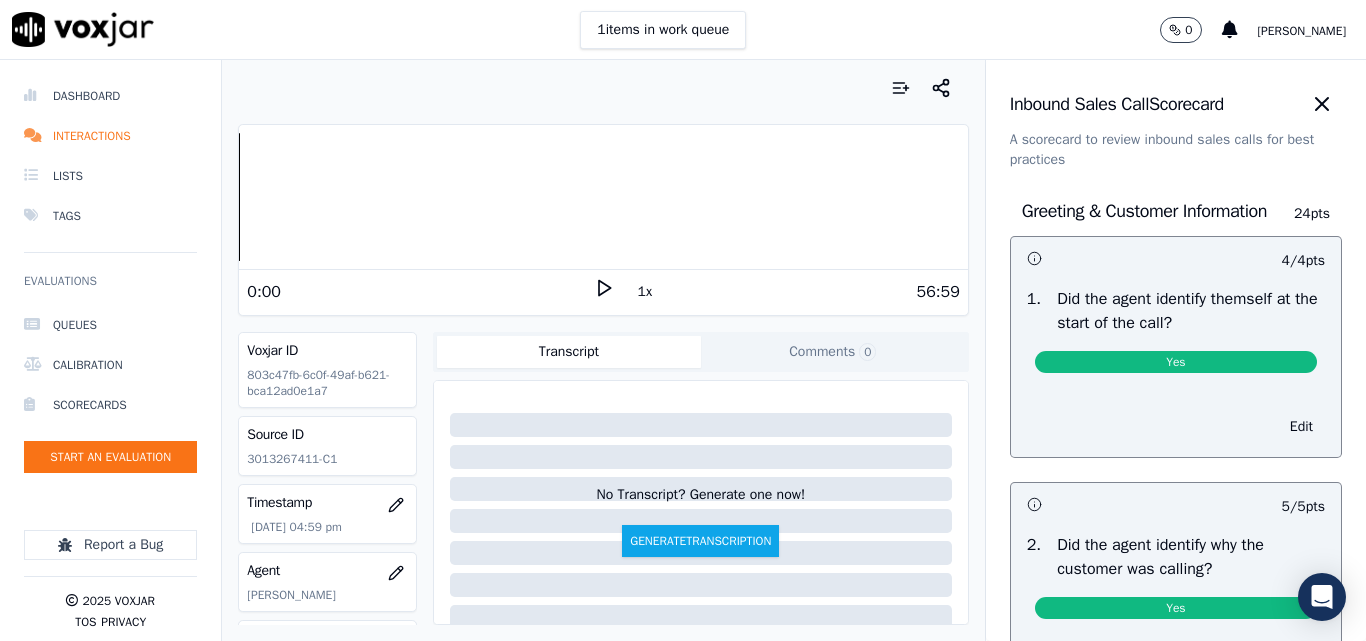 scroll, scrollTop: 0, scrollLeft: 0, axis: both 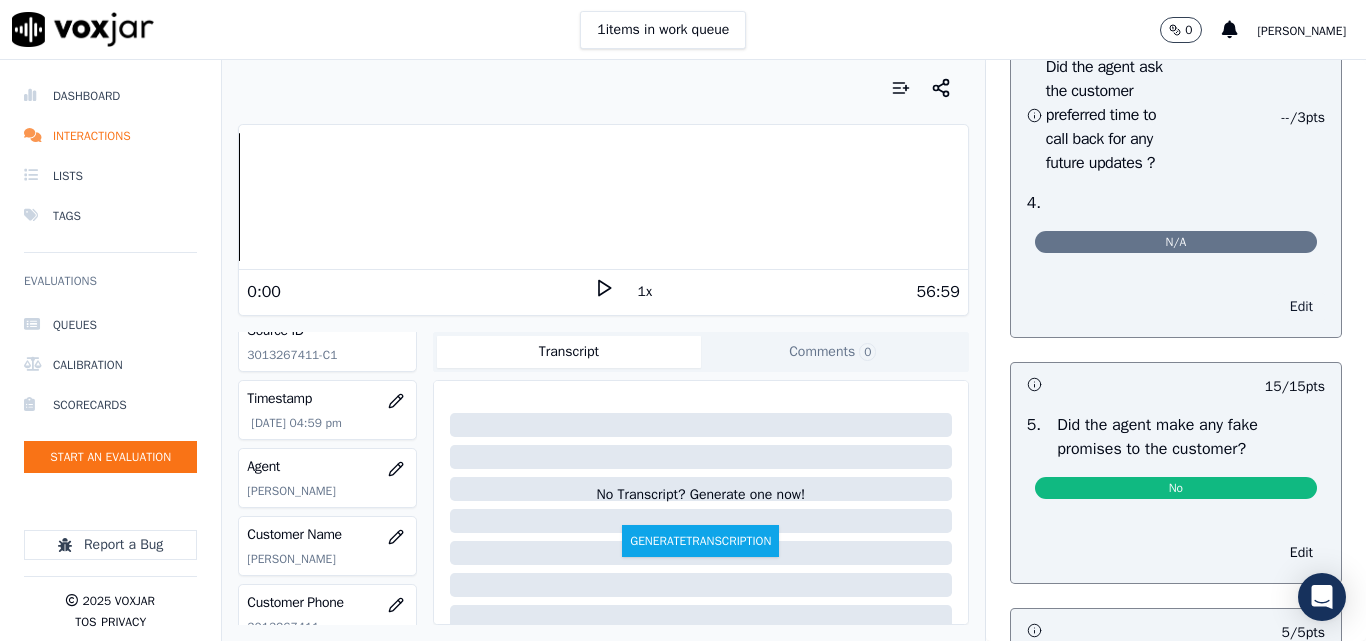 click on "Edit" at bounding box center (1301, 307) 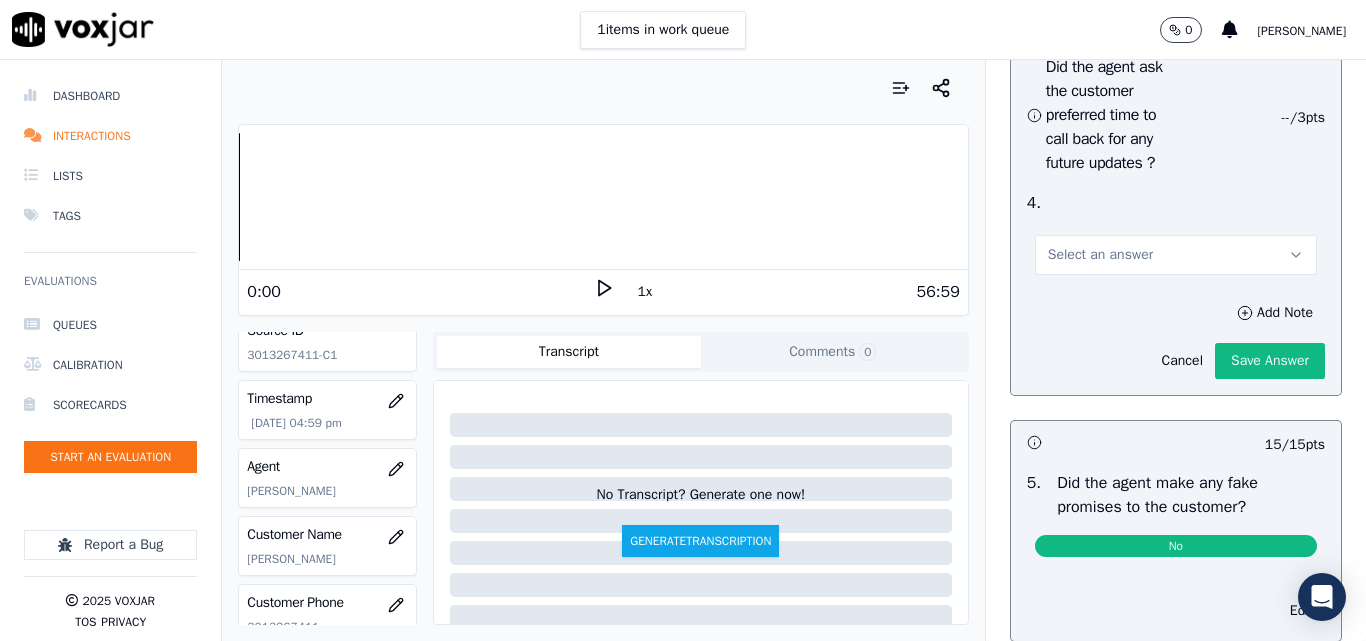 click on "Select an answer" at bounding box center [1100, 255] 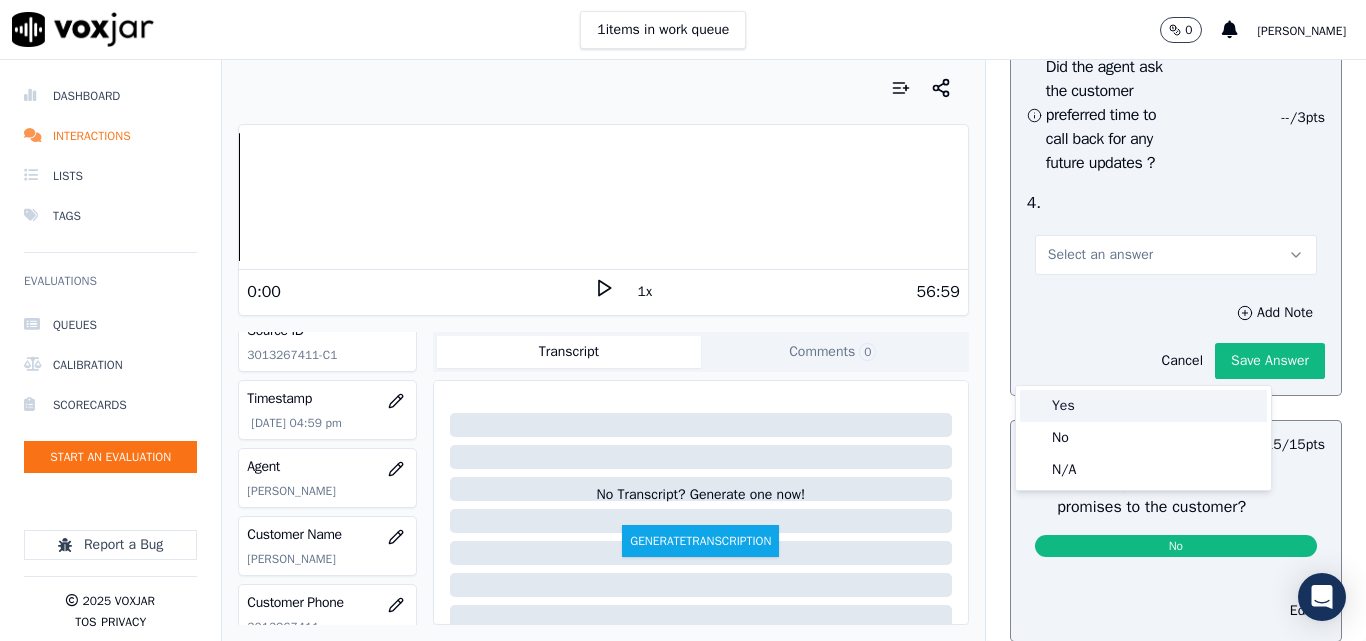 click on "Yes" at bounding box center [1143, 406] 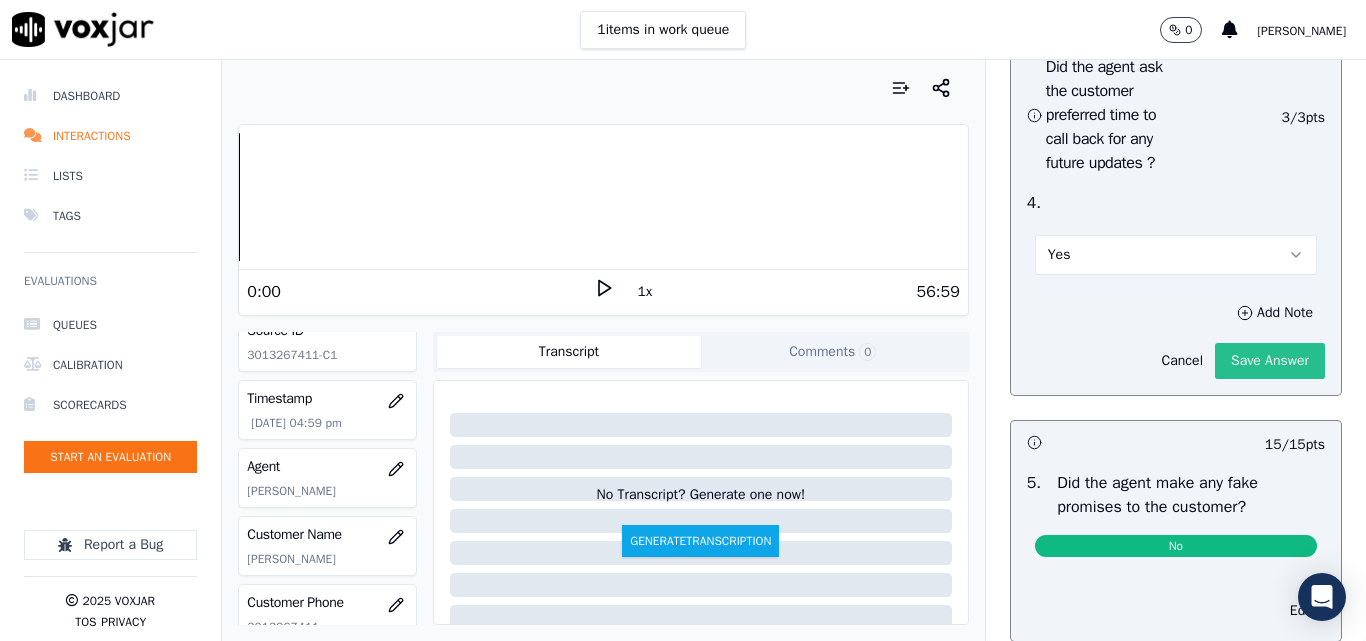 click on "Save Answer" 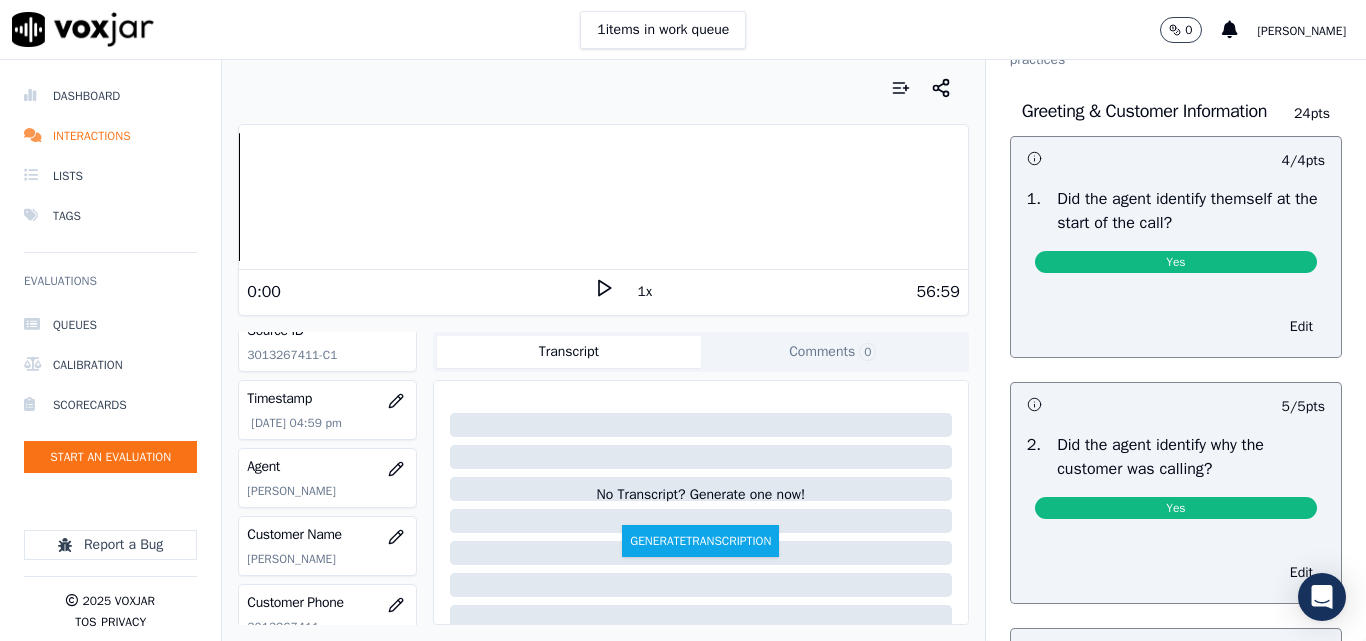 scroll, scrollTop: 0, scrollLeft: 0, axis: both 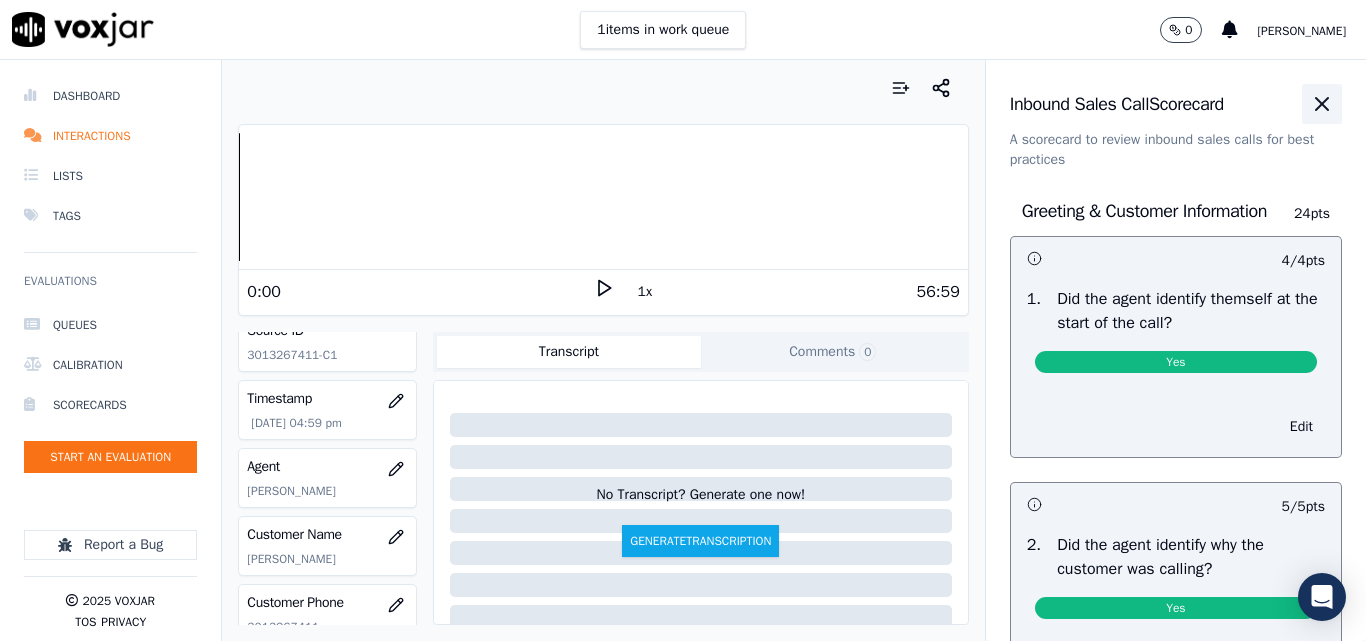 click 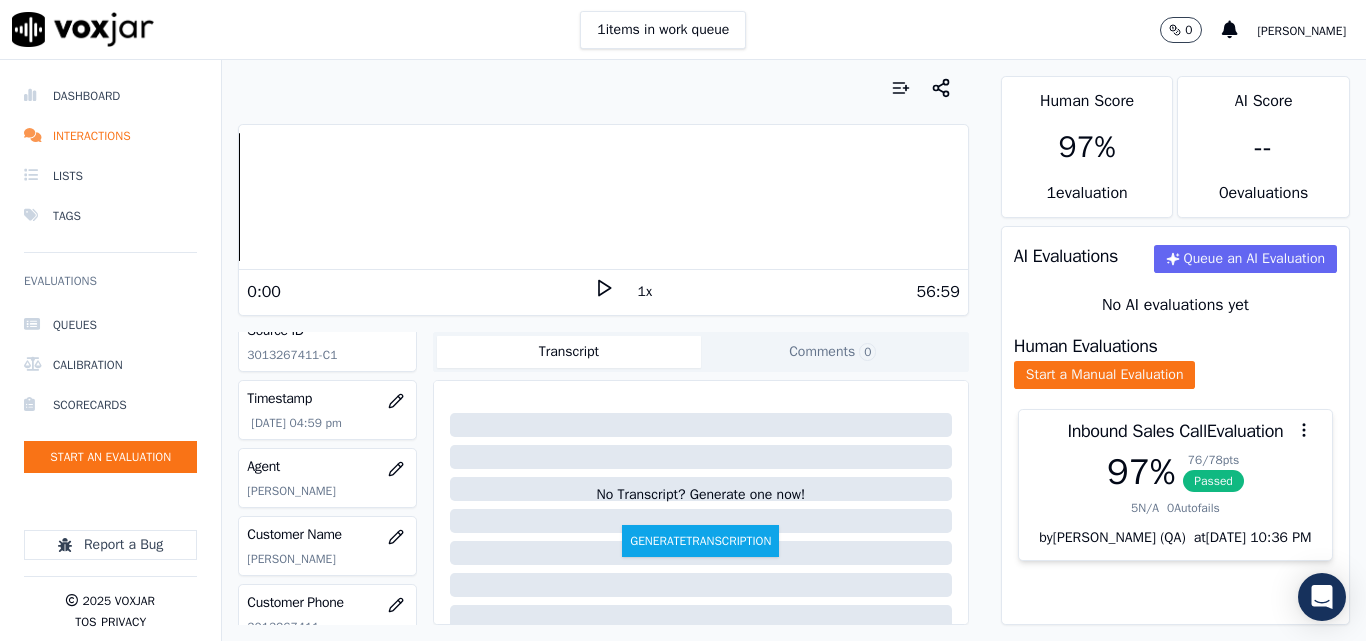 drag, startPoint x: 475, startPoint y: 16, endPoint x: 469, endPoint y: 25, distance: 10.816654 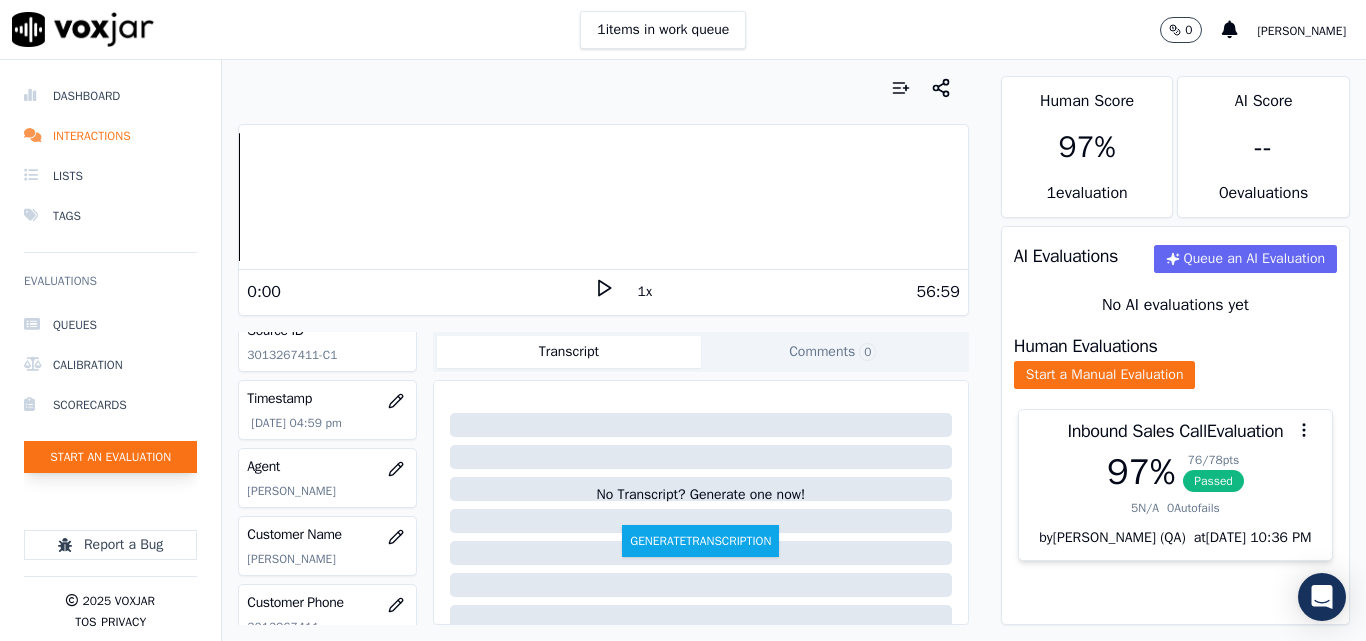 click on "Start an Evaluation" 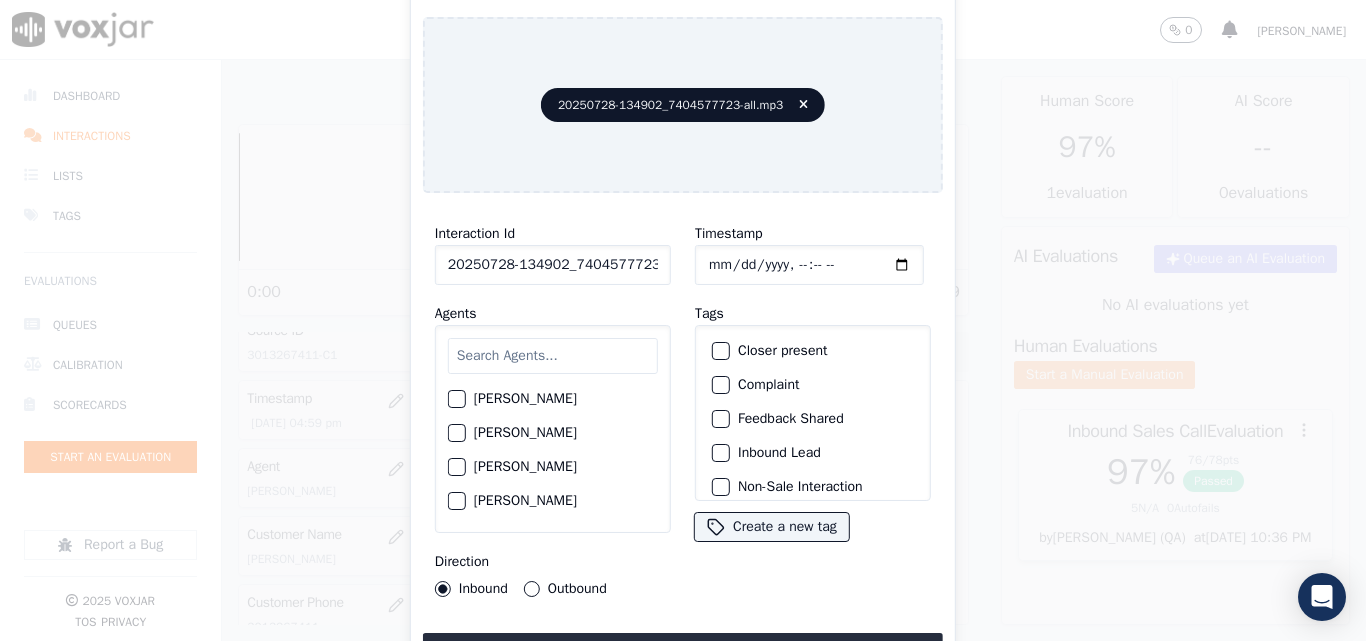 scroll, scrollTop: 0, scrollLeft: 40, axis: horizontal 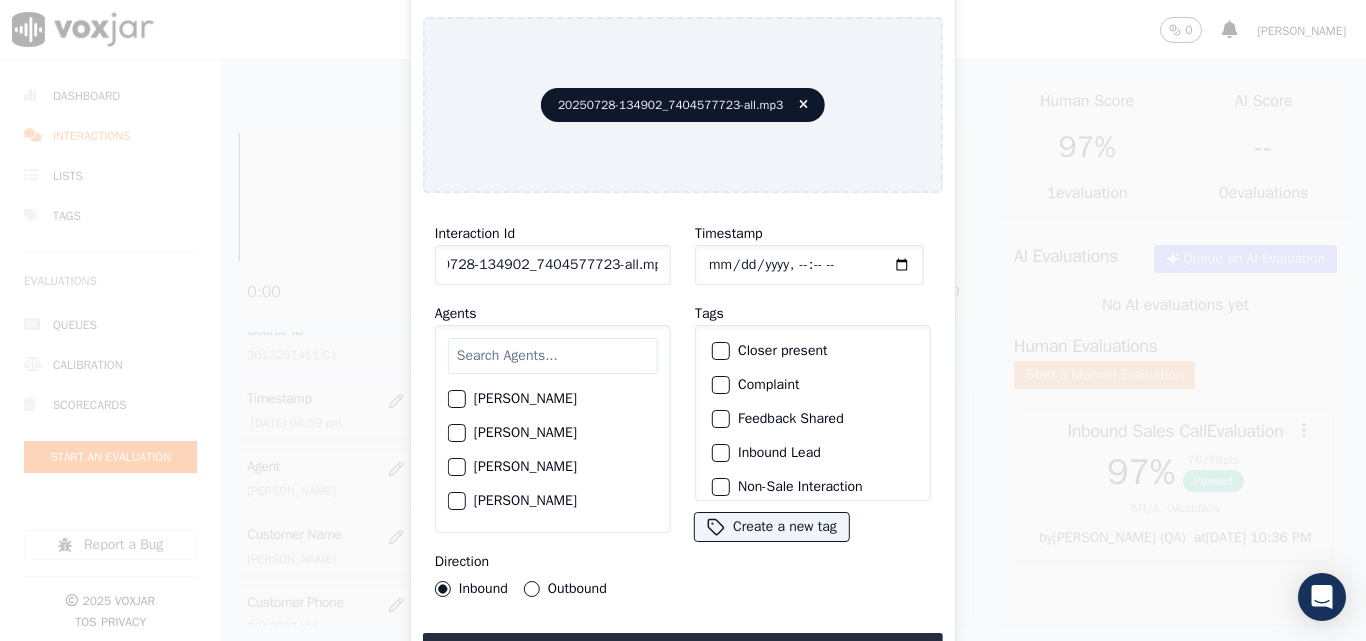 drag, startPoint x: 640, startPoint y: 257, endPoint x: 767, endPoint y: 256, distance: 127.00394 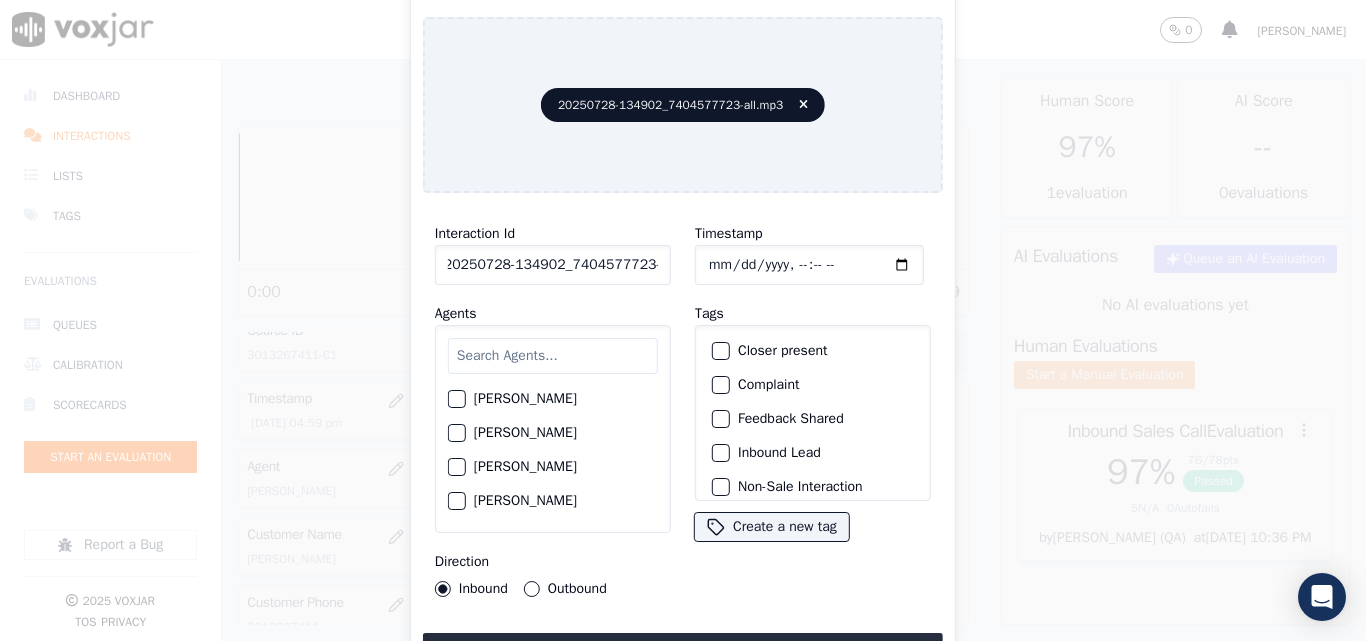 scroll, scrollTop: 0, scrollLeft: 11, axis: horizontal 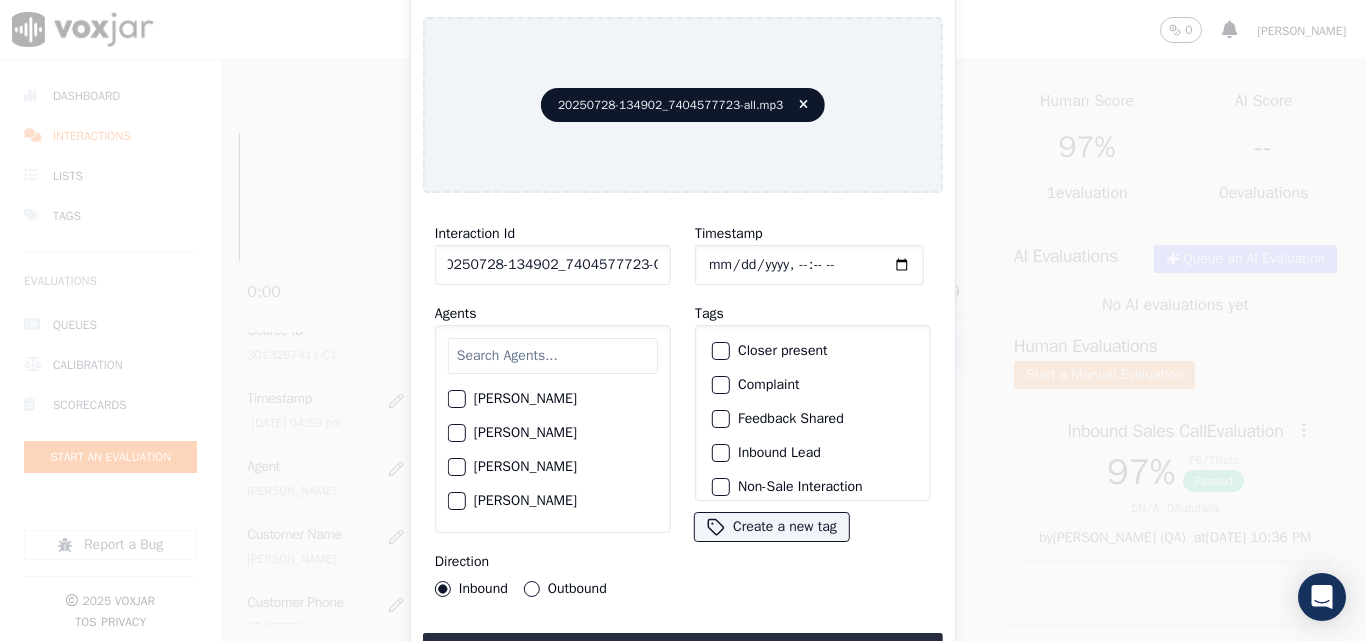 type on "20250728-134902_7404577723-C1" 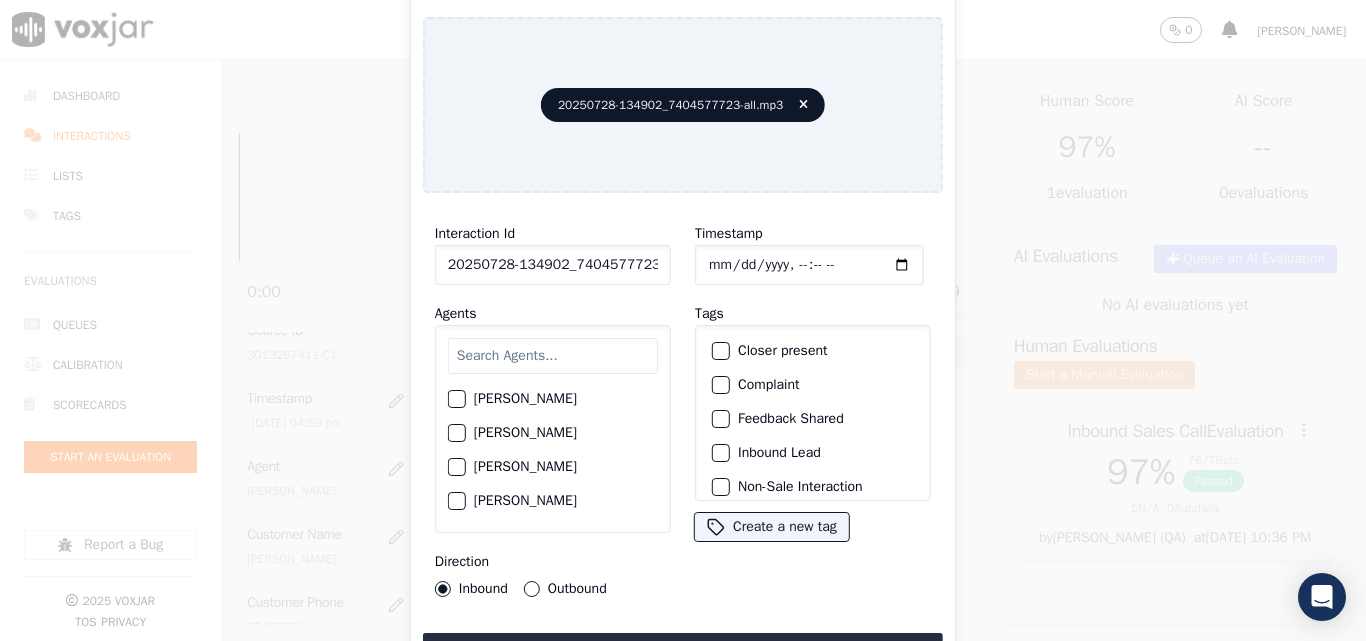 type on "[DATE]T17:47" 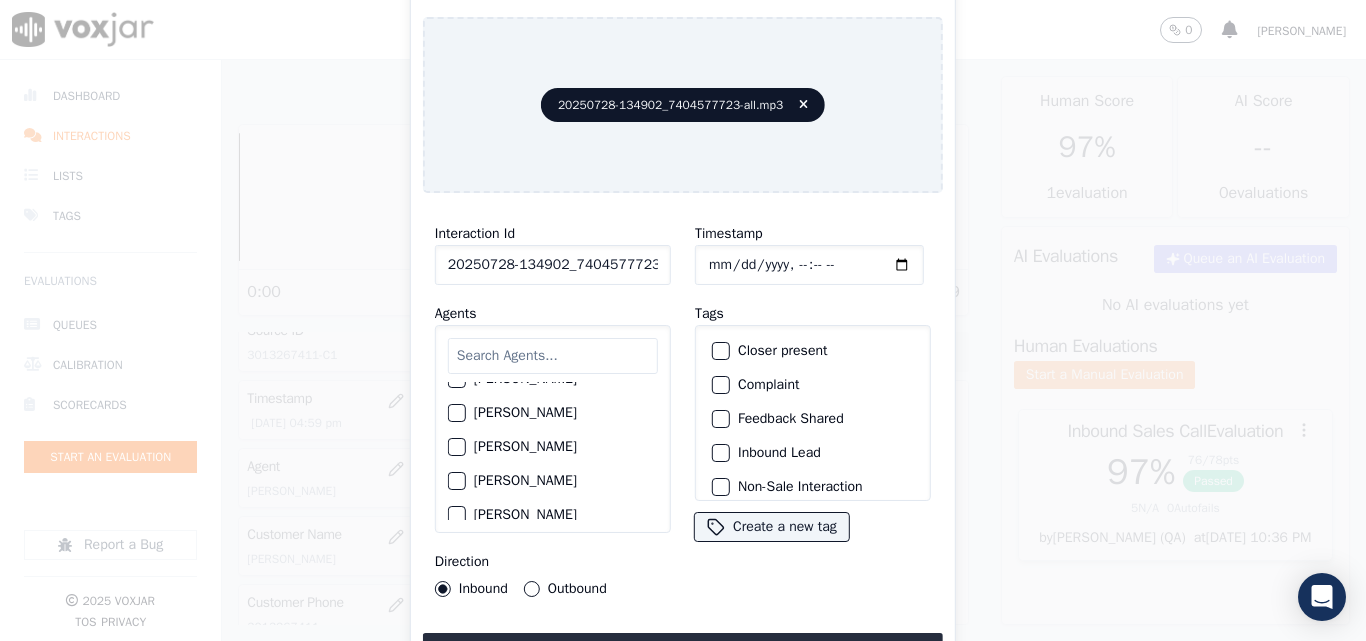 scroll, scrollTop: 900, scrollLeft: 0, axis: vertical 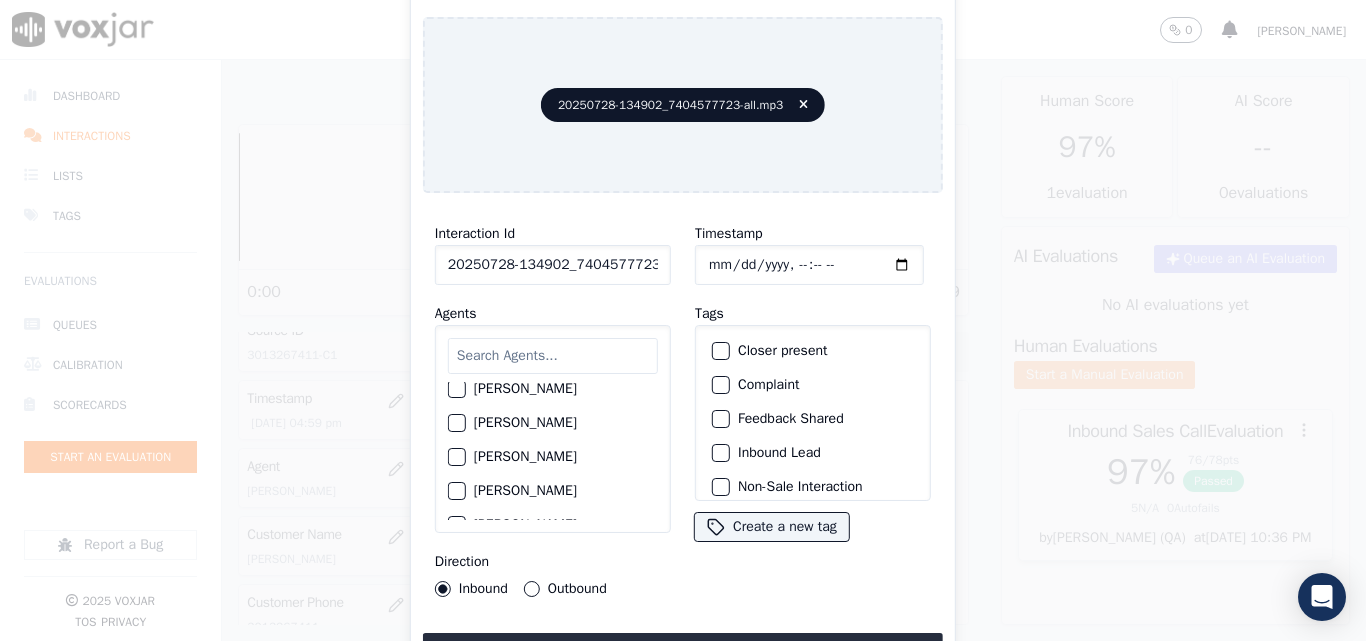 click on "[PERSON_NAME]" 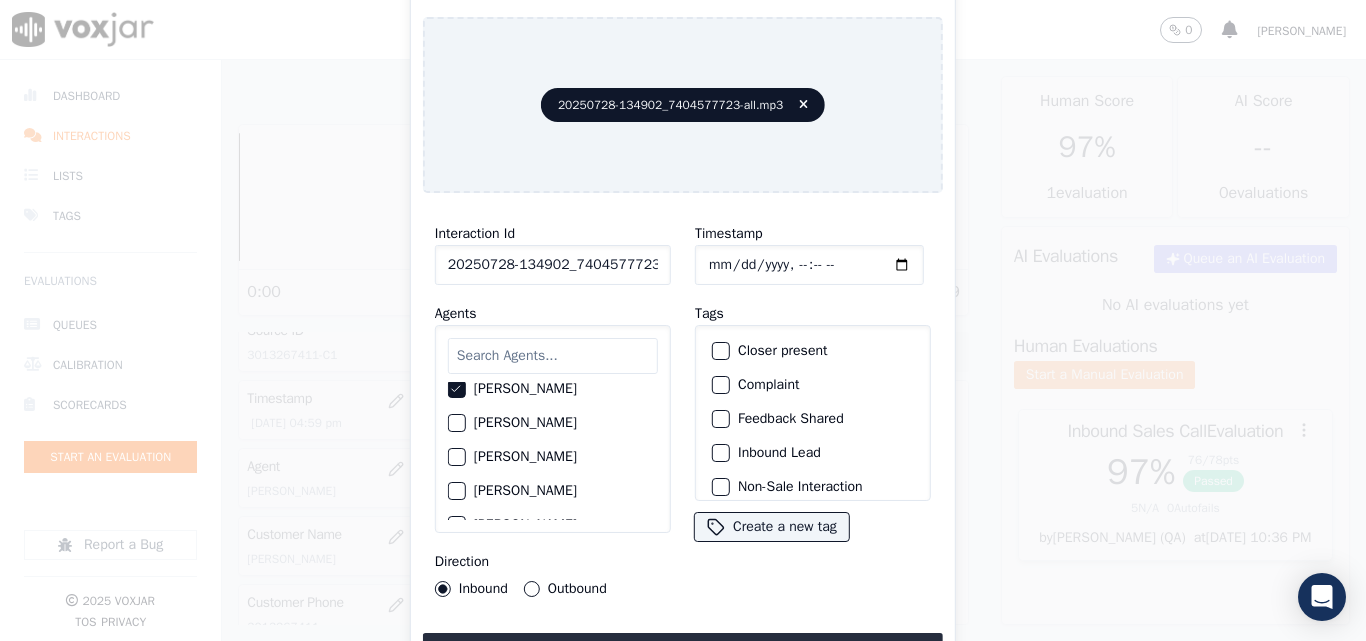 scroll, scrollTop: 1198, scrollLeft: 0, axis: vertical 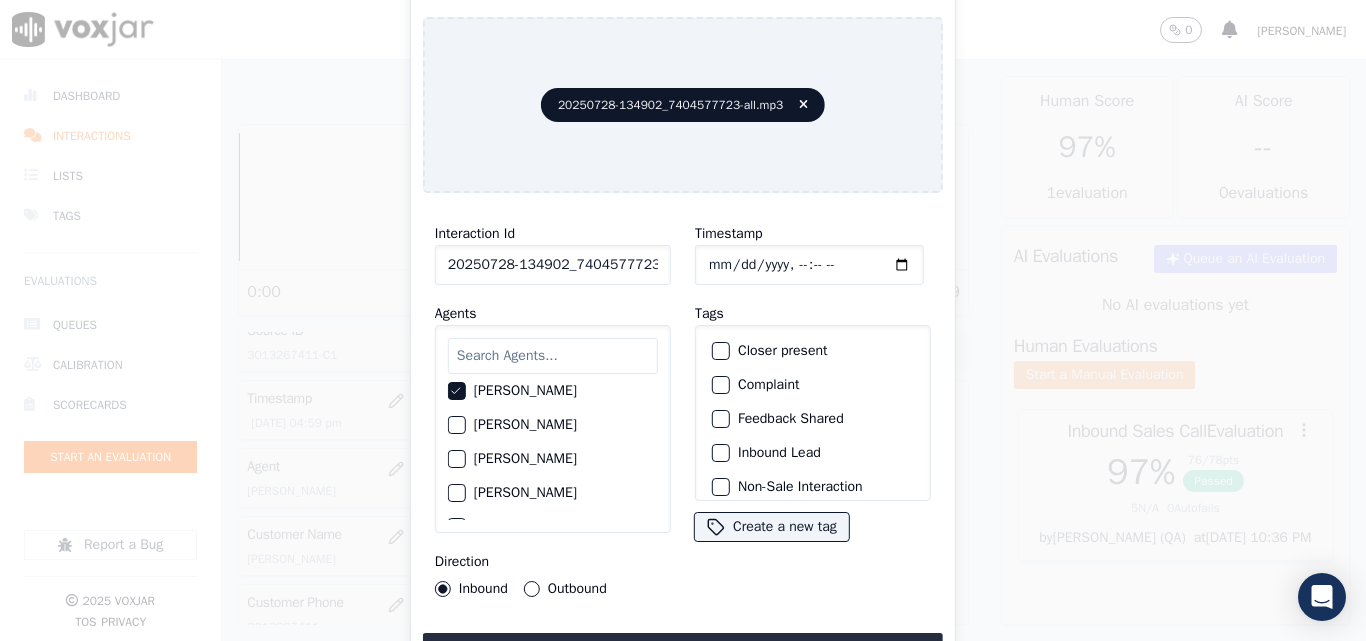 click on "Outbound" at bounding box center [532, 589] 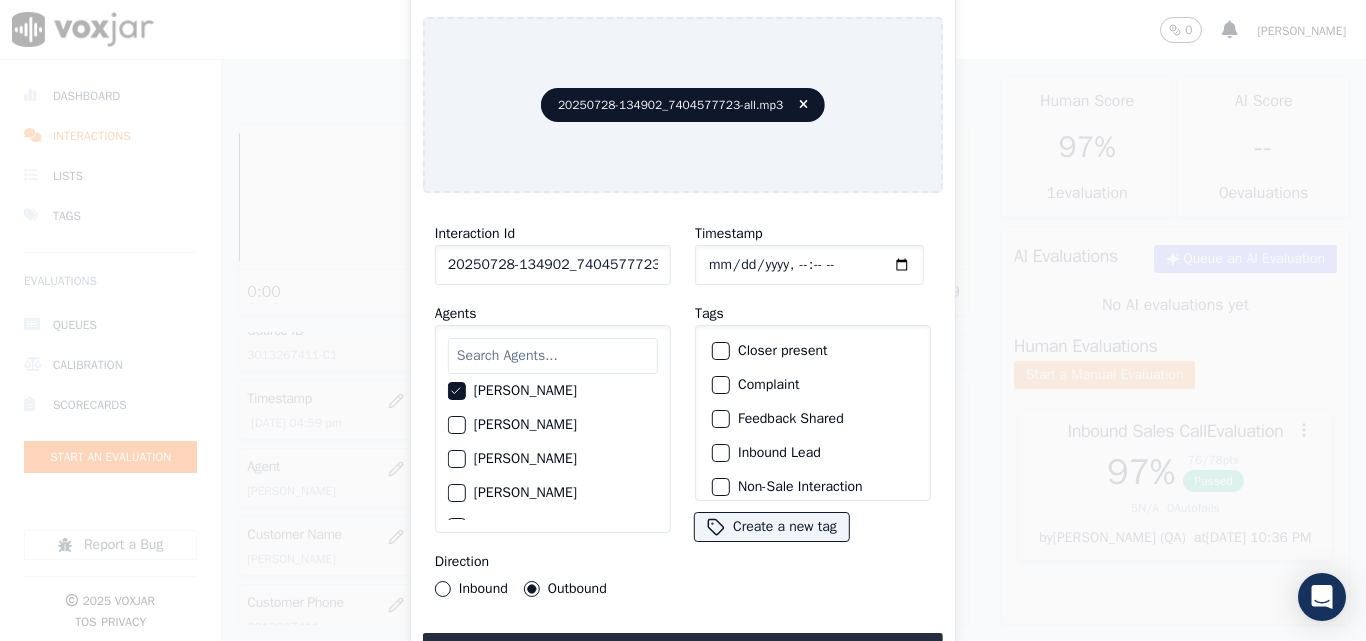 click at bounding box center [720, 351] 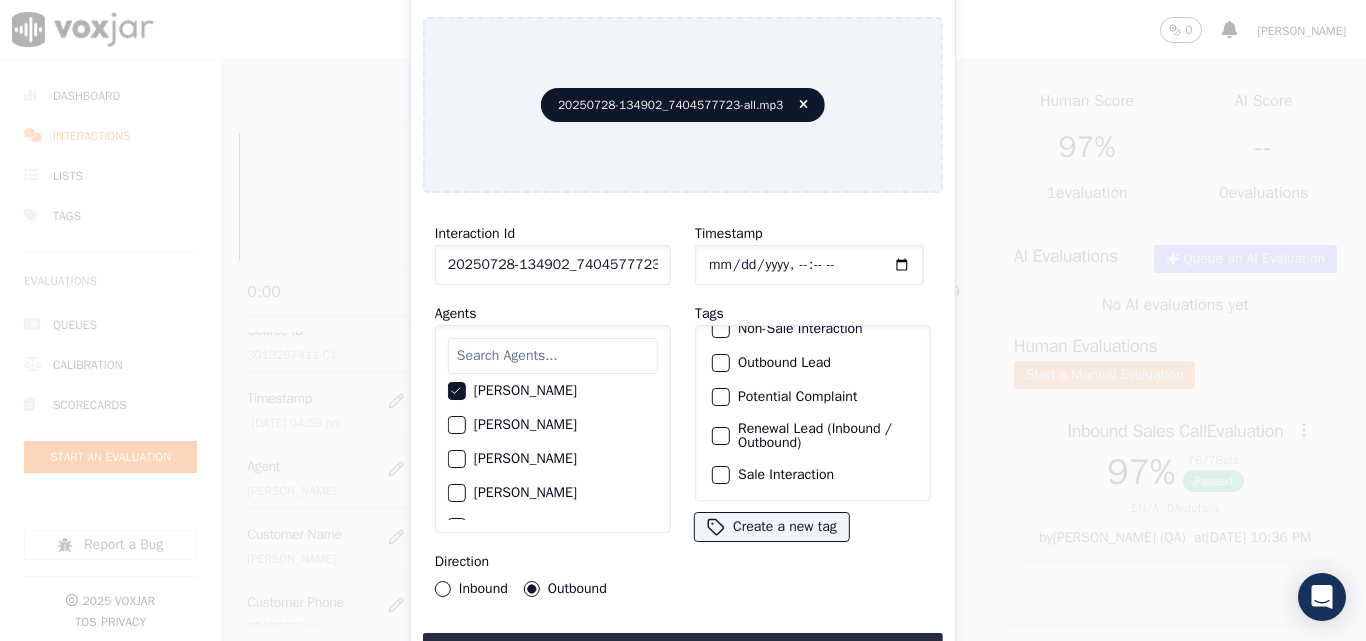 scroll, scrollTop: 173, scrollLeft: 0, axis: vertical 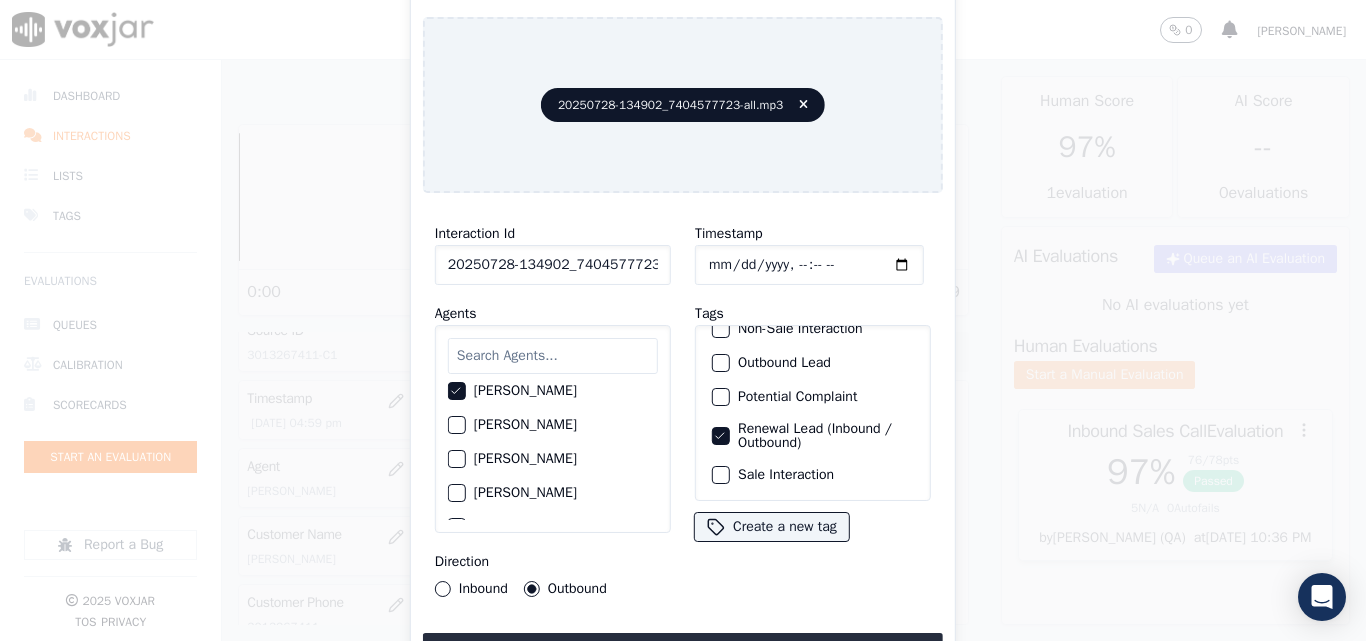click at bounding box center (720, 475) 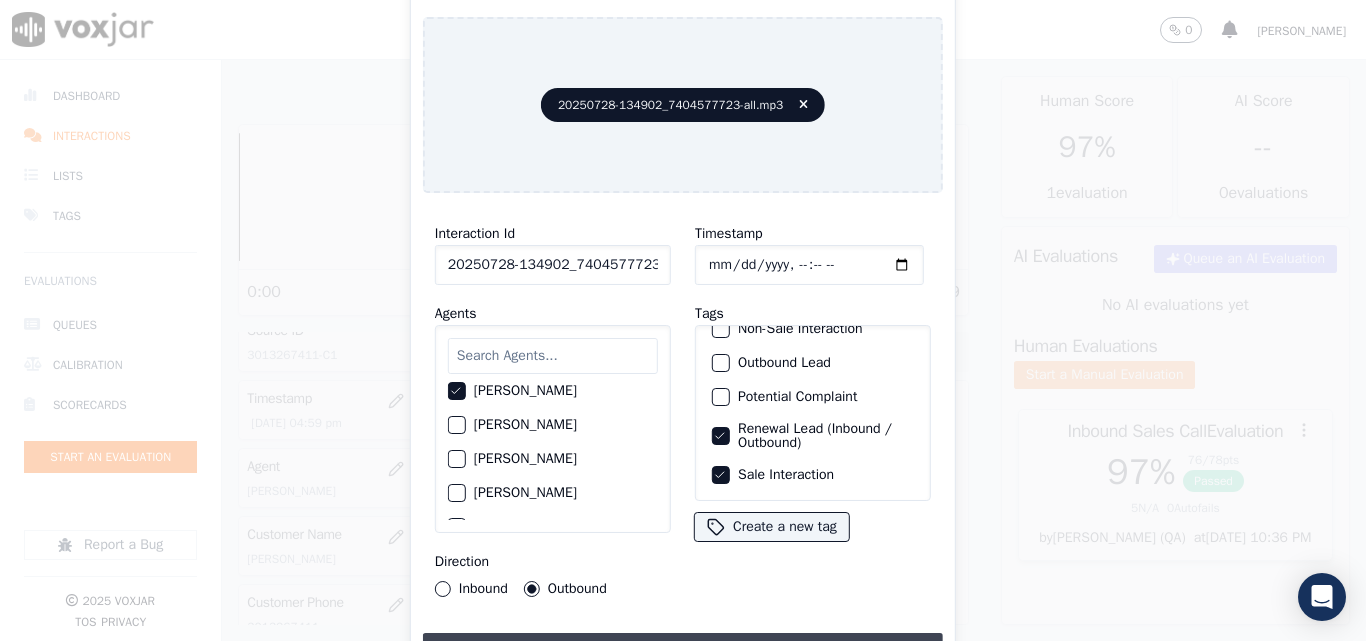 click on "Upload interaction to start evaluation" at bounding box center [683, 651] 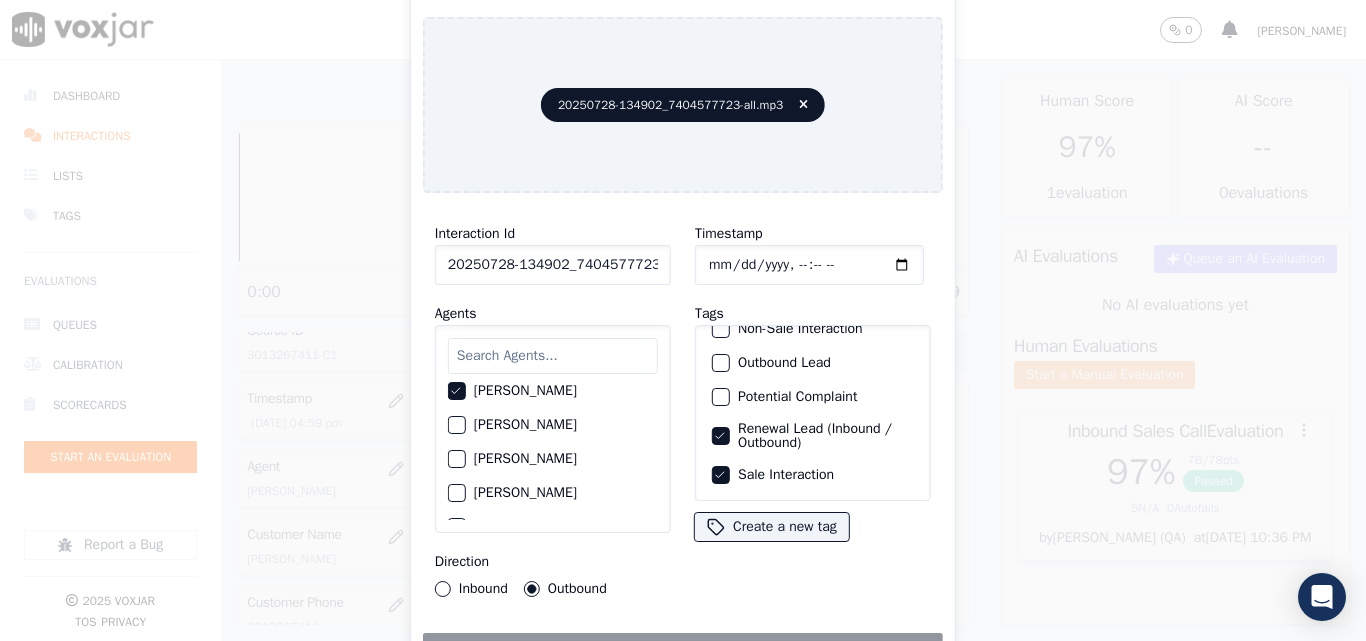click on "Interaction Id   20250728-134902_7404577723-C1     Agents        [PERSON_NAME]      [PERSON_NAME]     [PERSON_NAME]     [PERSON_NAME]      [PERSON_NAME]     [PERSON_NAME]      [PERSON_NAME]     [PERSON_NAME]     [PERSON_NAME]     [PERSON_NAME]     [PERSON_NAME]     [PERSON_NAME]     [PERSON_NAME]     [PERSON_NAME]     [PERSON_NAME]     [PERSON_NAME]     [PERSON_NAME]     Do not Count     [PERSON_NAME]     [PERSON_NAME]       [PERSON_NAME]     [PERSON_NAME]     [PERSON_NAME]     [PERSON_NAME]     [PERSON_NAME]     [PERSON_NAME]     [PERSON_NAME]     [PERSON_NAME]     [PERSON_NAME]     [PERSON_NAME]     [PERSON_NAME]     [PERSON_NAME]     [PERSON_NAME]     [PERSON_NAME]     [PERSON_NAME]     [PERSON_NAME]     [PERSON_NAME]     [PERSON_NAME]      [PERSON_NAME]     [PERSON_NAME]         MD [PERSON_NAME] - [PERSON_NAME]     [PERSON_NAME]     [PERSON_NAME]     [PERSON_NAME]     [PERSON_NAME]     [PERSON_NAME]     [PERSON_NAME]     [PERSON_NAME]     [PERSON_NAME]     [PERSON_NAME] [PERSON_NAME] [PERSON_NAME]     [PERSON_NAME]     [PERSON_NAME]" at bounding box center [553, 409] 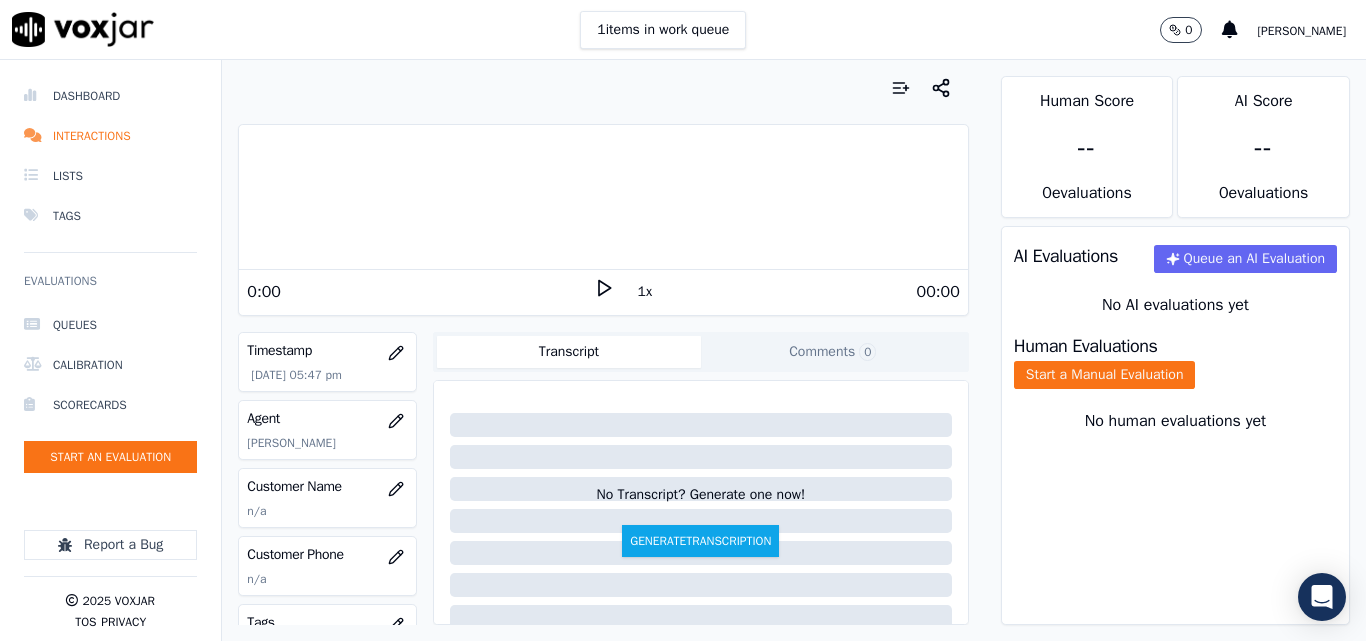 scroll, scrollTop: 200, scrollLeft: 0, axis: vertical 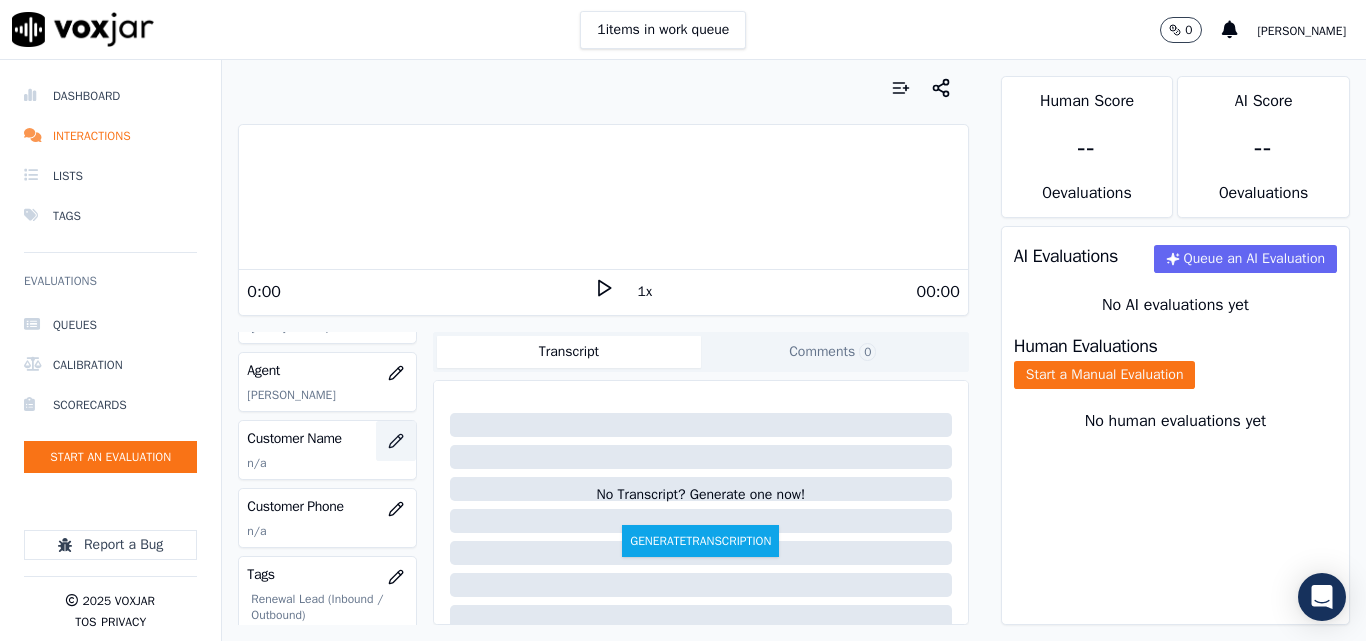 click 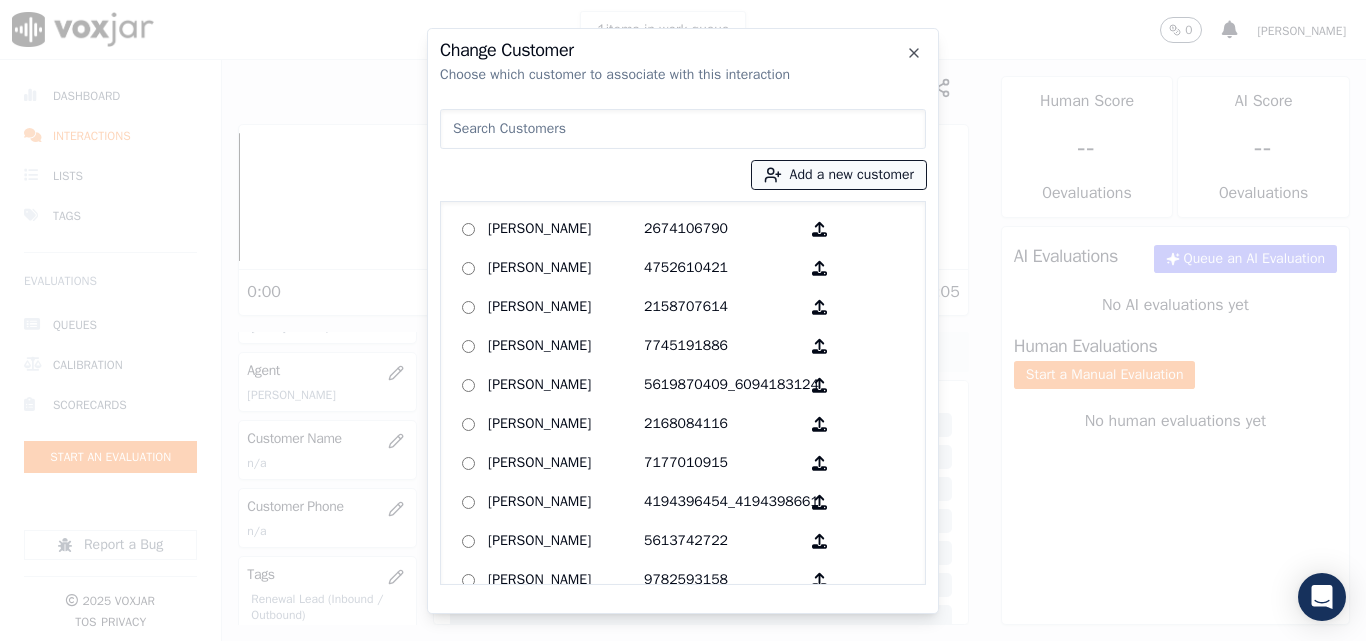 click on "Add a new customer" at bounding box center (839, 175) 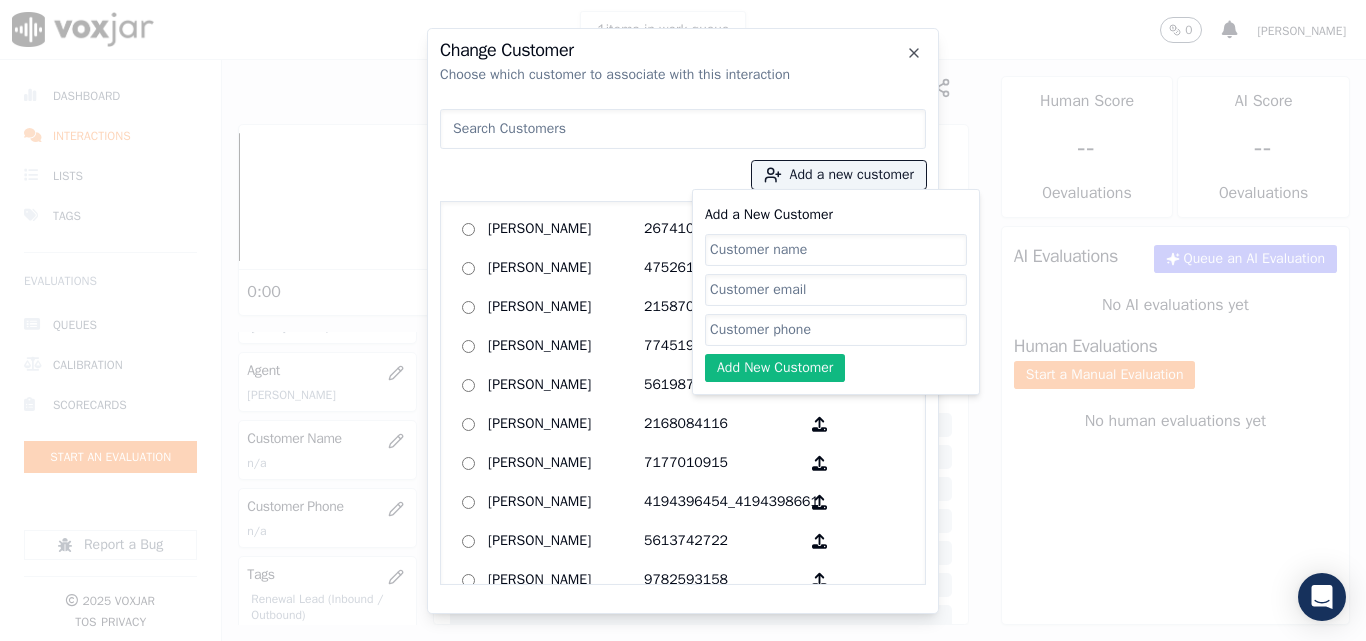 click on "Add a New Customer" 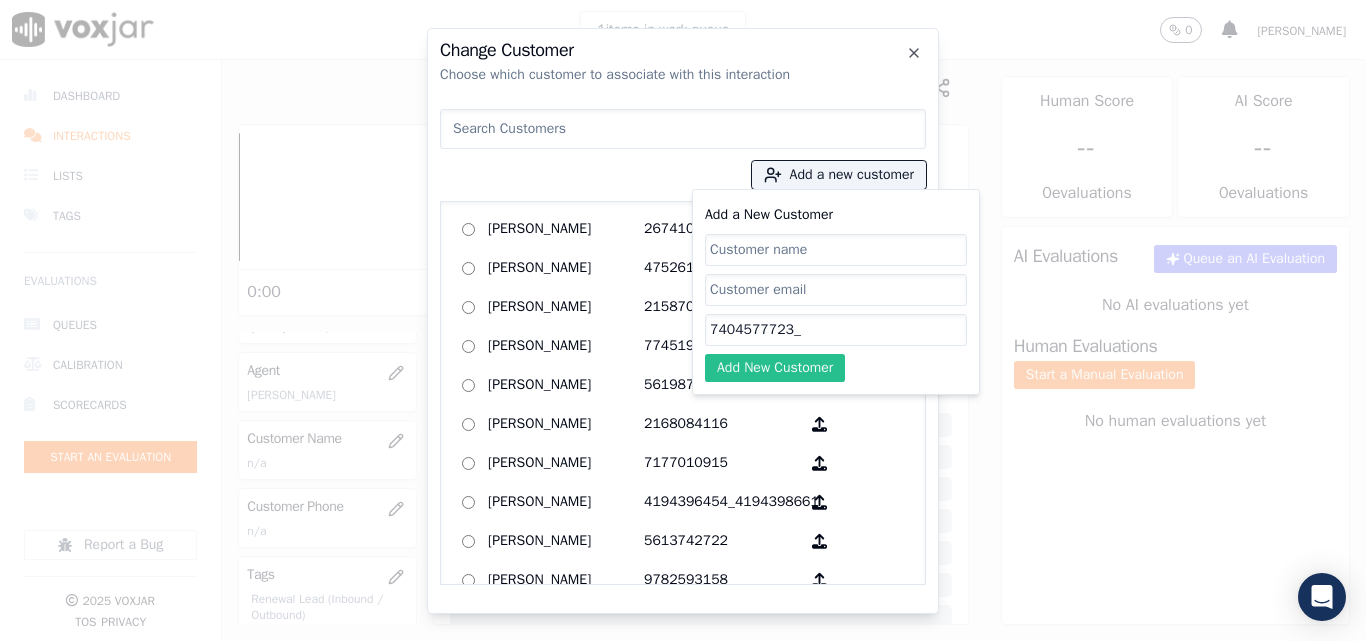 paste on "3303030136" 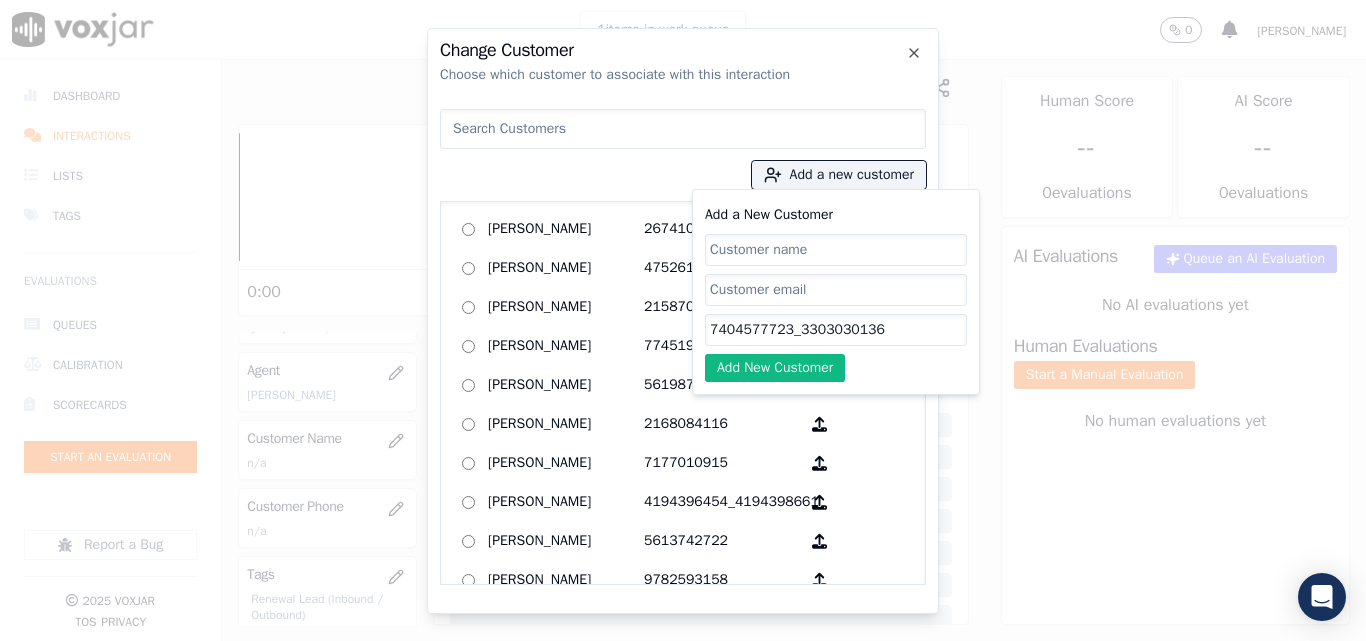 type on "7404577723_3303030136" 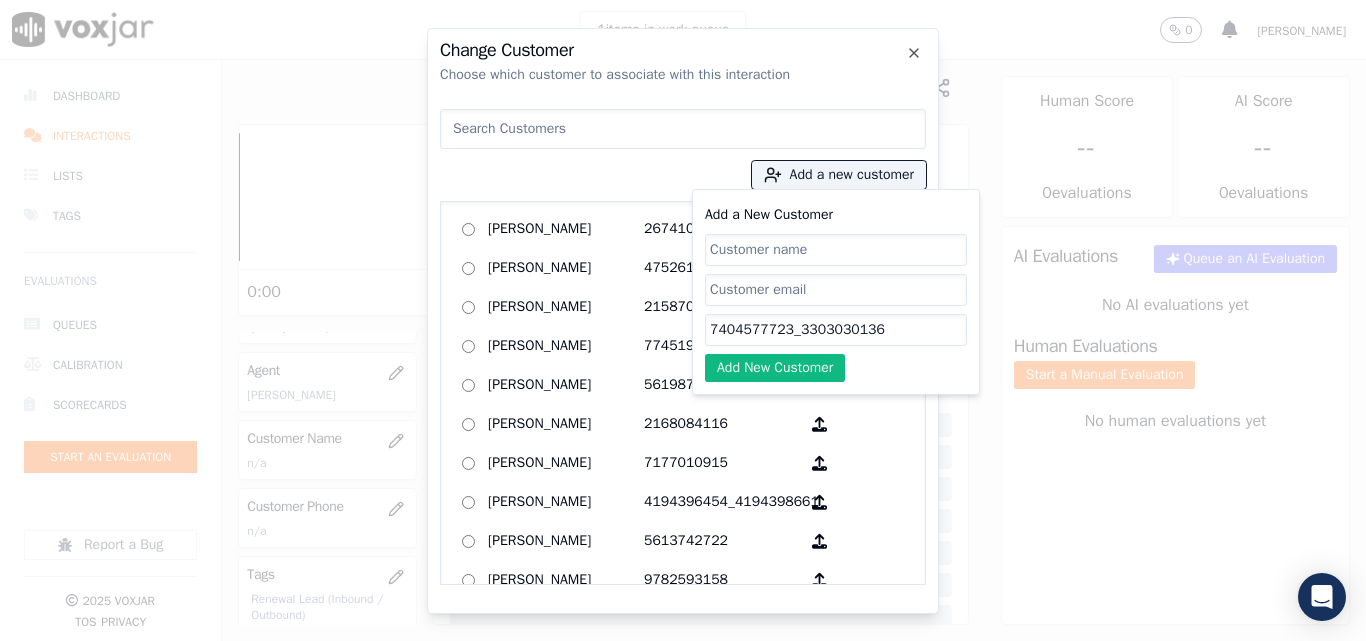 click on "Add a New Customer" 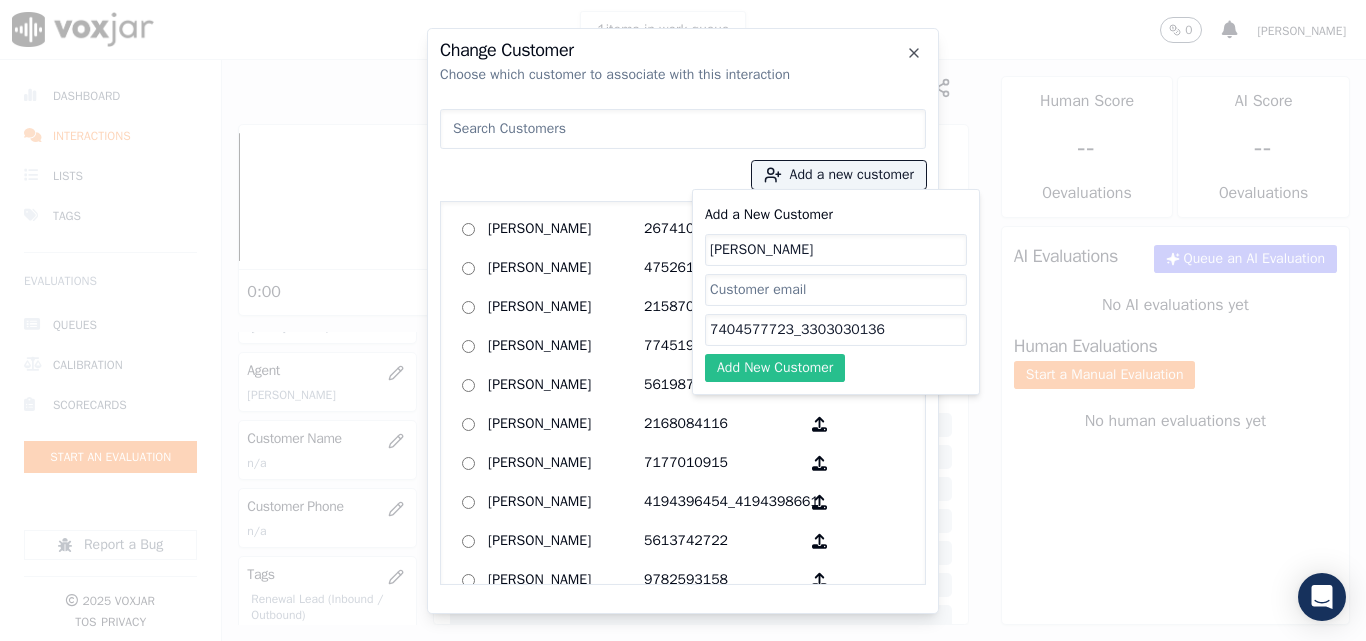 type on "[PERSON_NAME]" 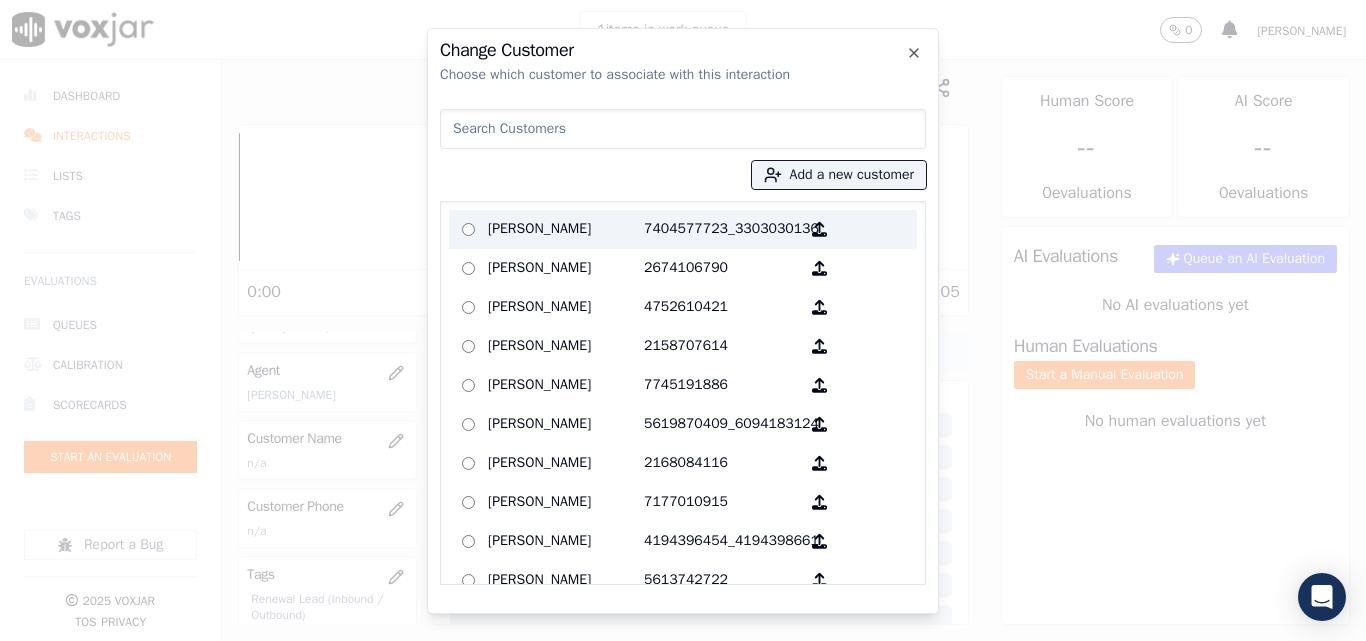 click on "[PERSON_NAME]" at bounding box center (566, 229) 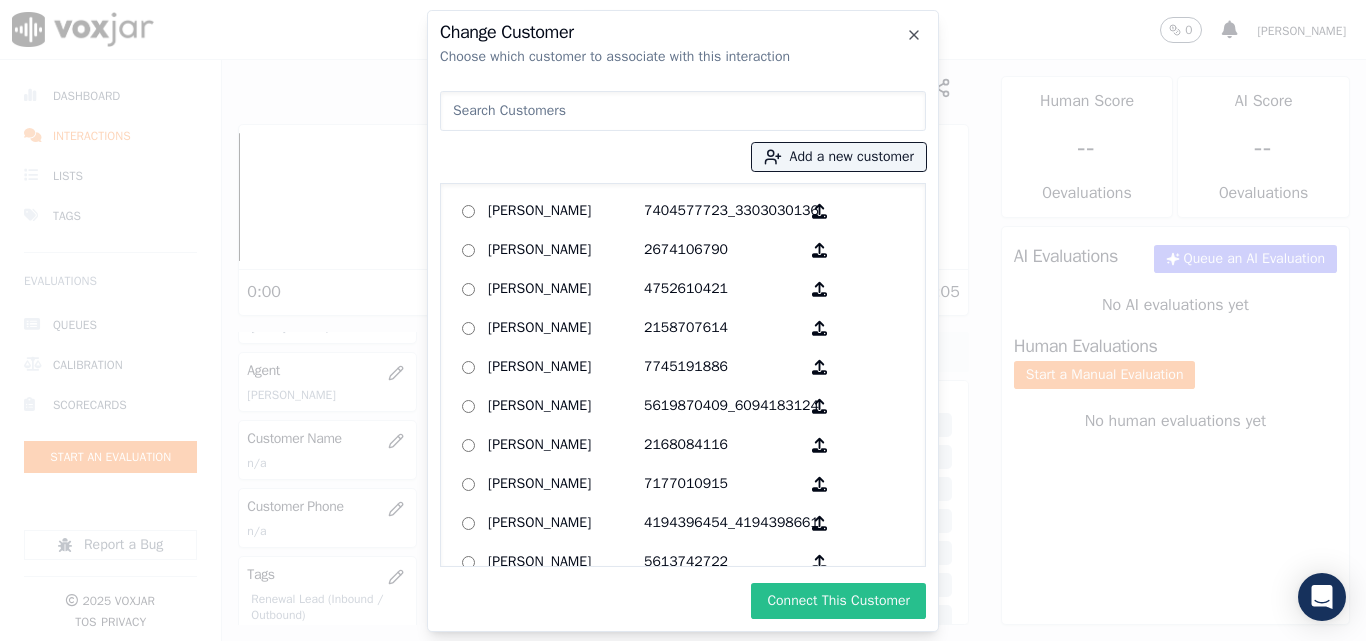 click on "Connect This Customer" at bounding box center (838, 601) 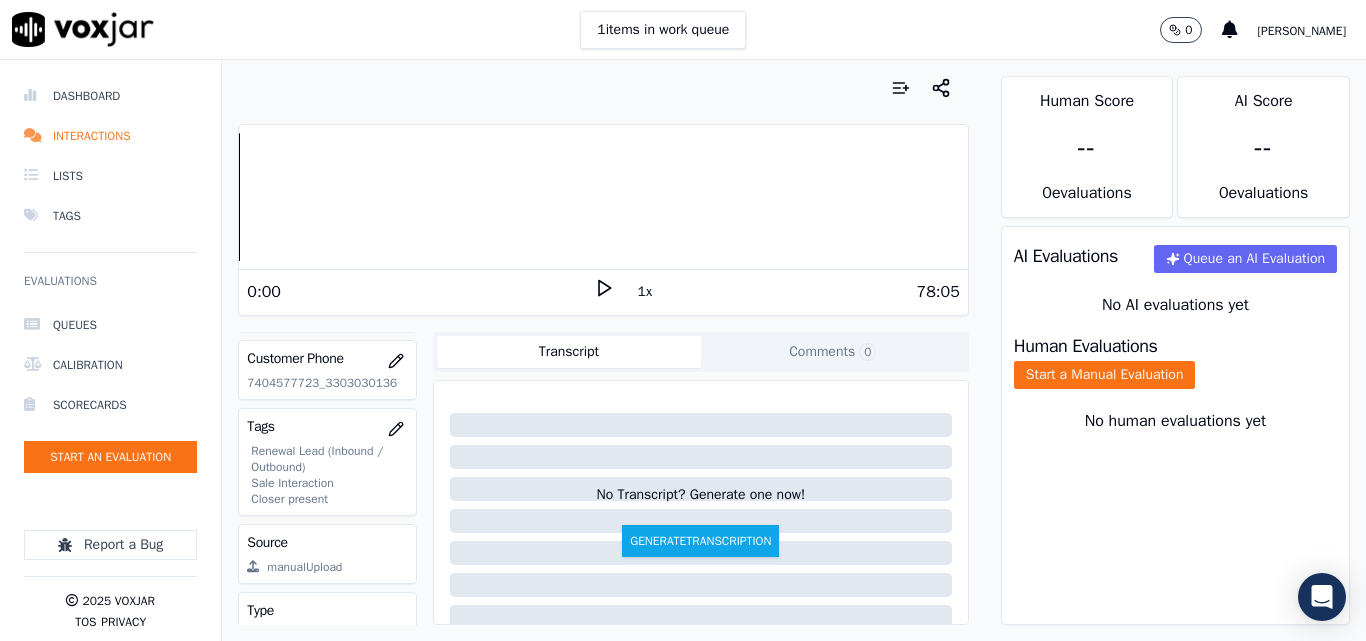 scroll, scrollTop: 400, scrollLeft: 0, axis: vertical 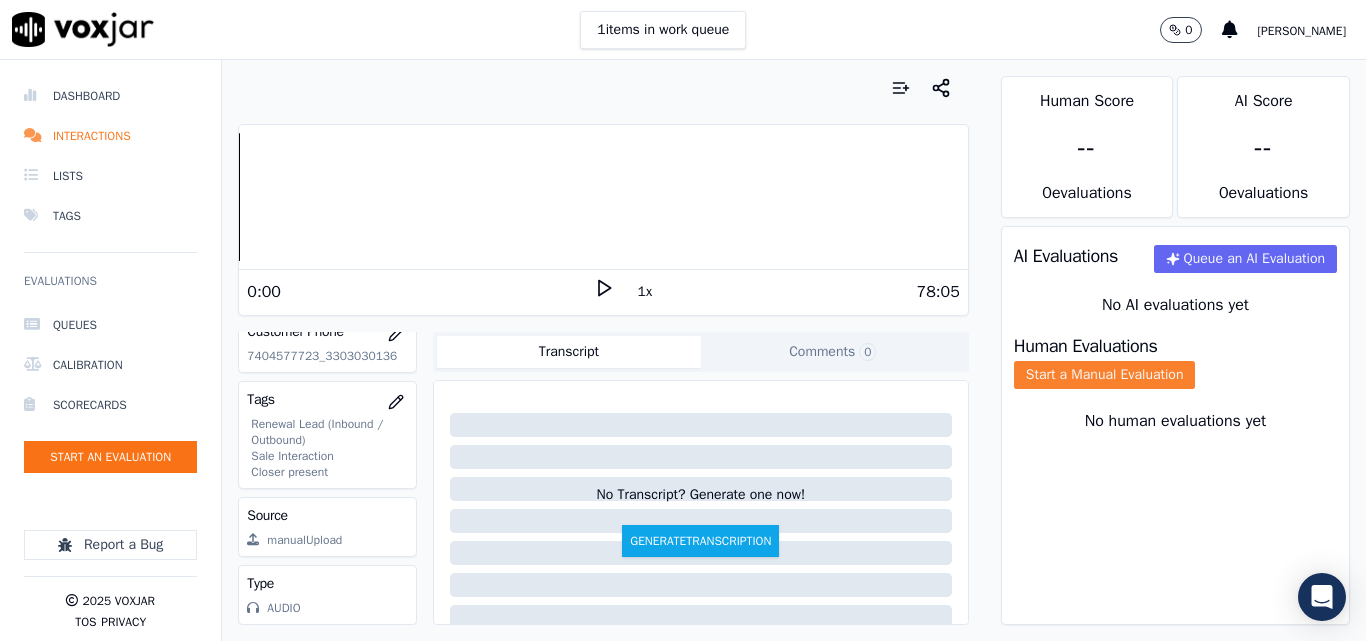 click on "Start a Manual Evaluation" 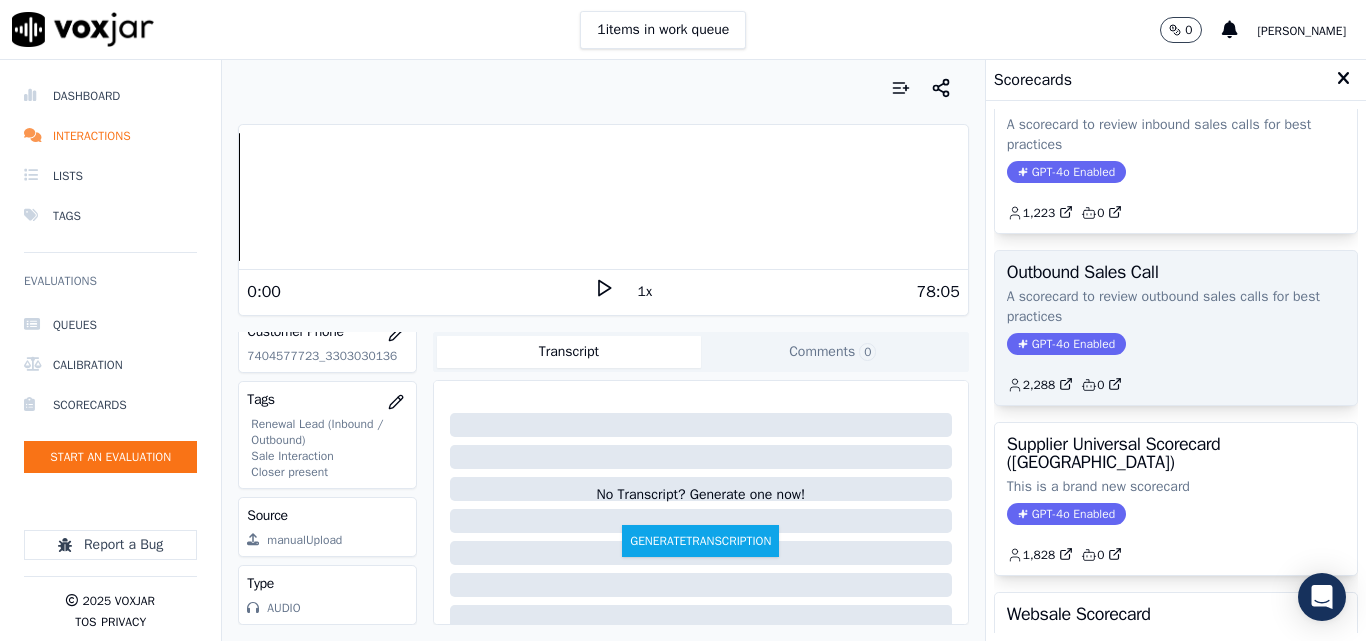 scroll, scrollTop: 200, scrollLeft: 0, axis: vertical 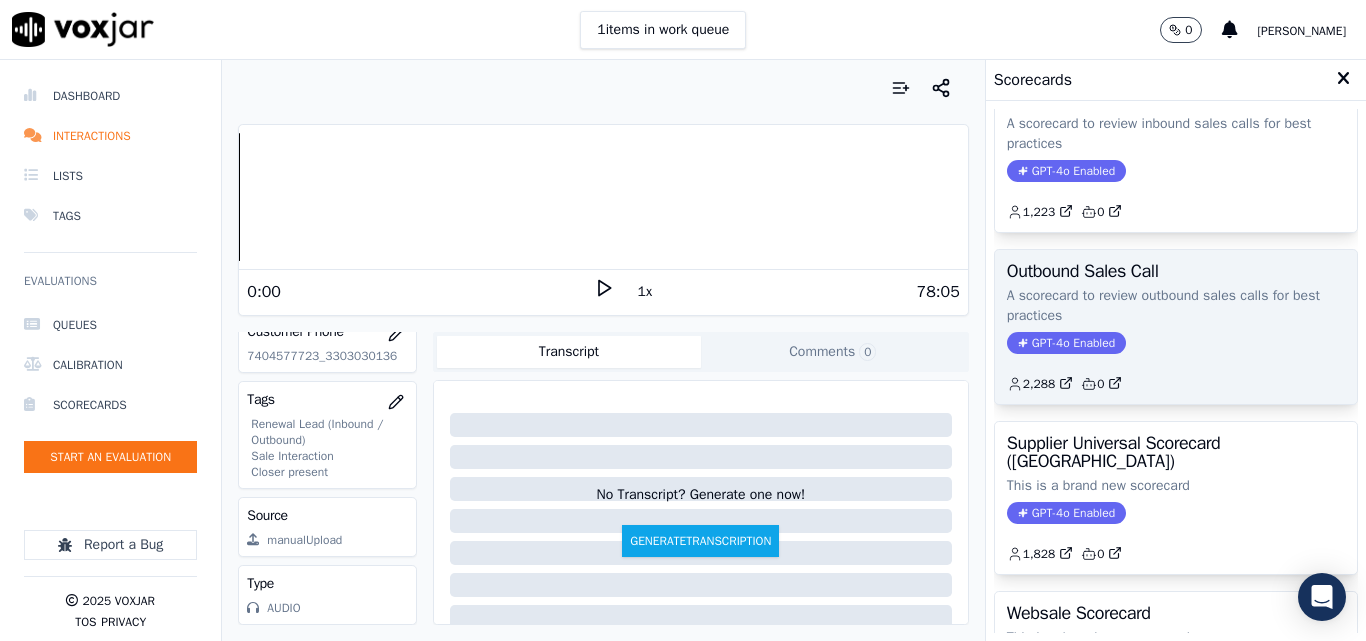 click on "GPT-4o Enabled" 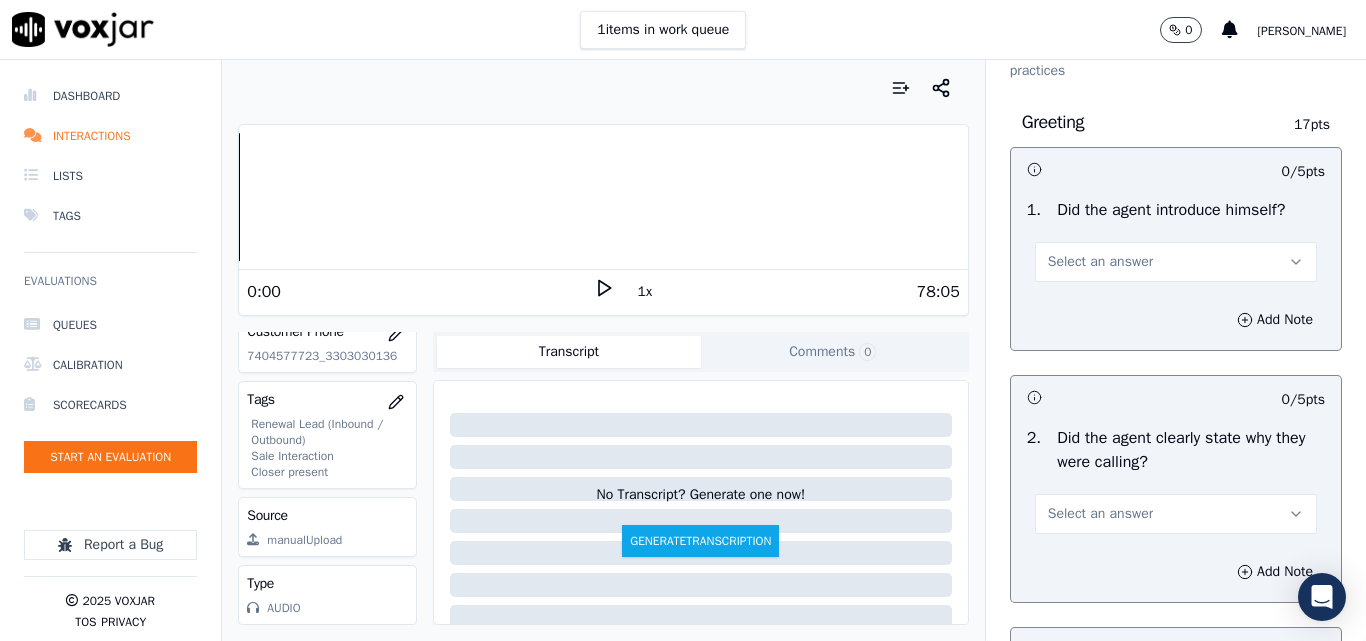 scroll, scrollTop: 200, scrollLeft: 0, axis: vertical 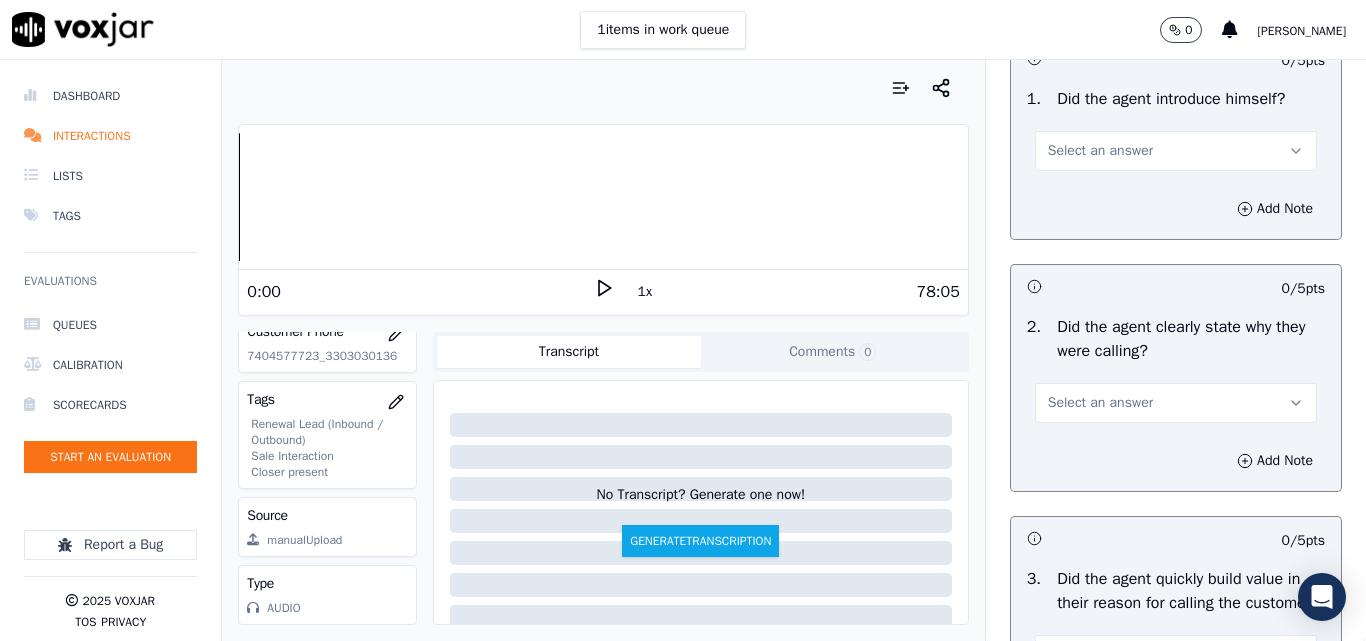 click on "Select an answer" at bounding box center (1100, 151) 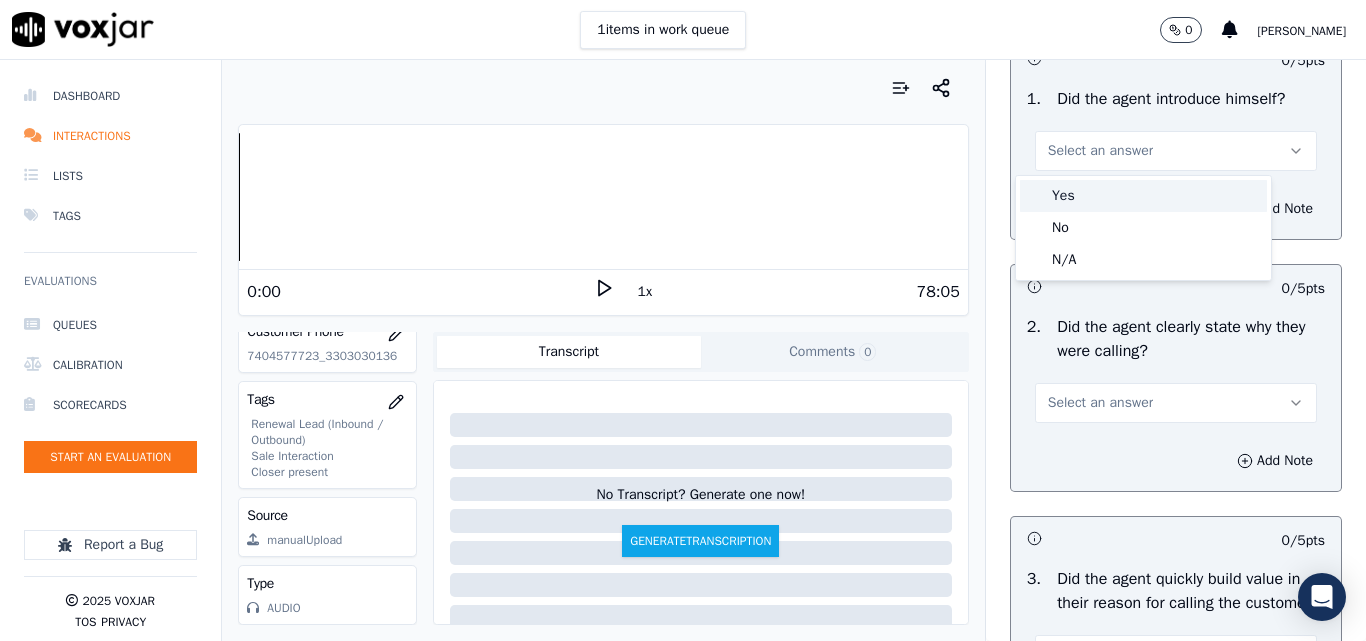 click on "Yes" at bounding box center [1143, 196] 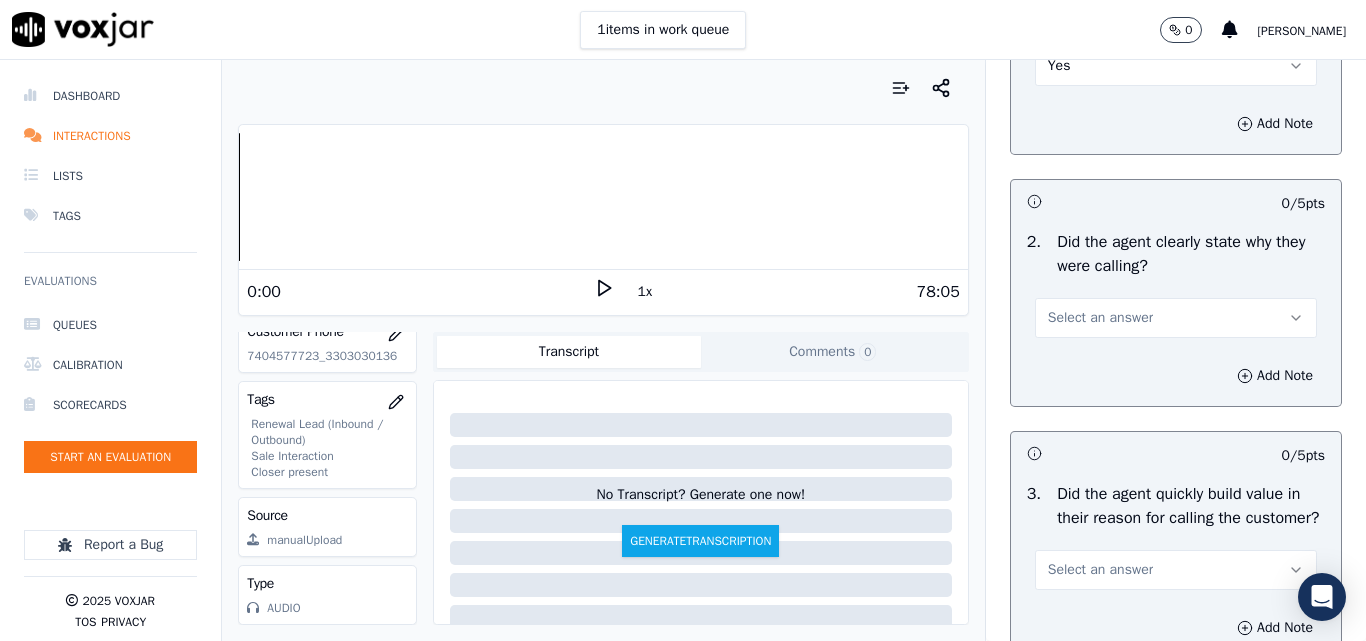 scroll, scrollTop: 400, scrollLeft: 0, axis: vertical 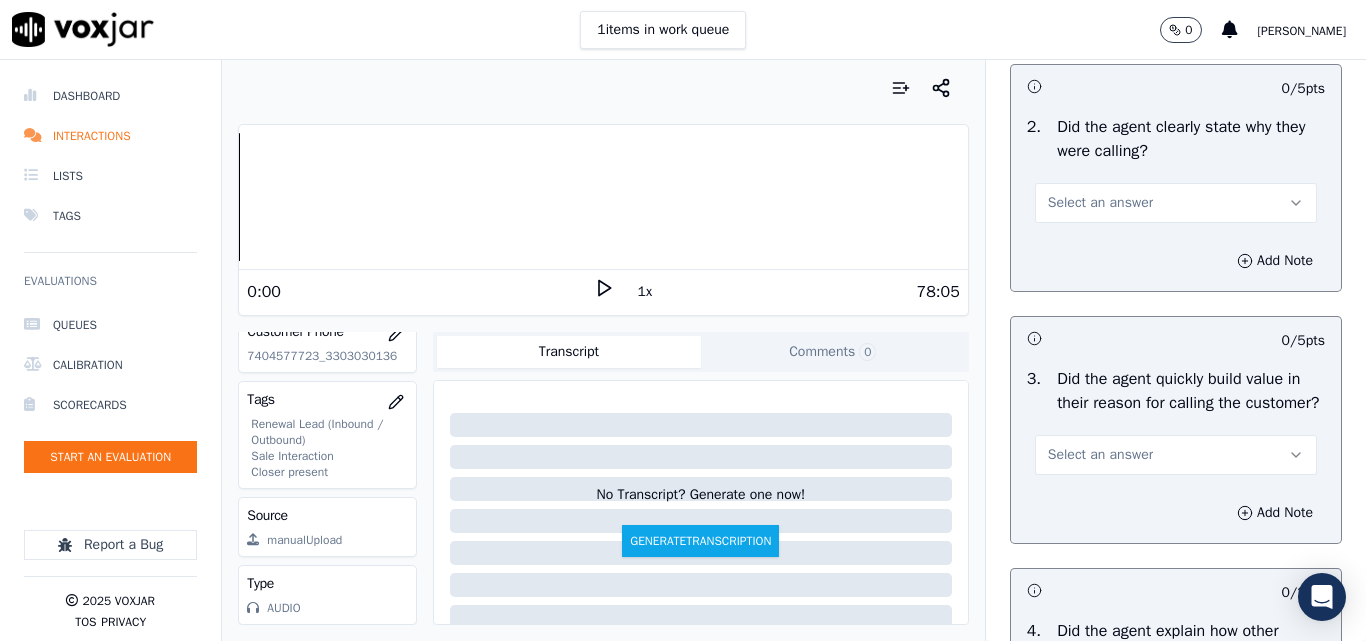 click on "Select an answer" at bounding box center [1176, 203] 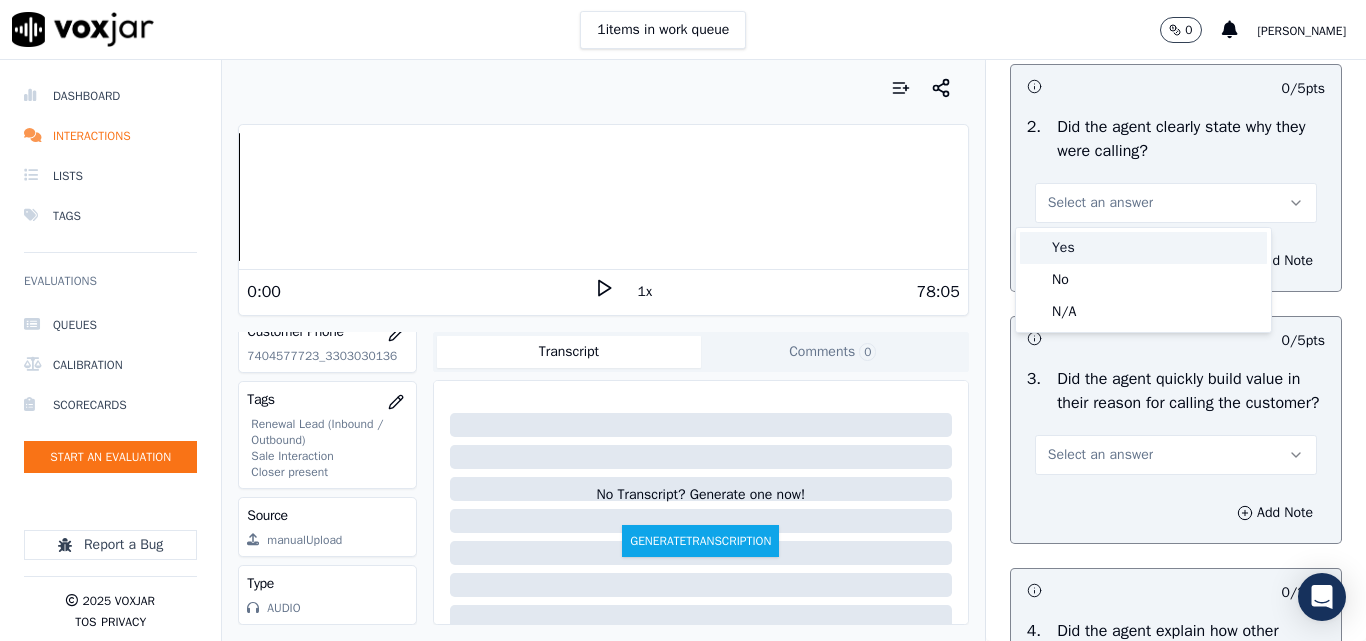 click on "Yes" at bounding box center [1143, 248] 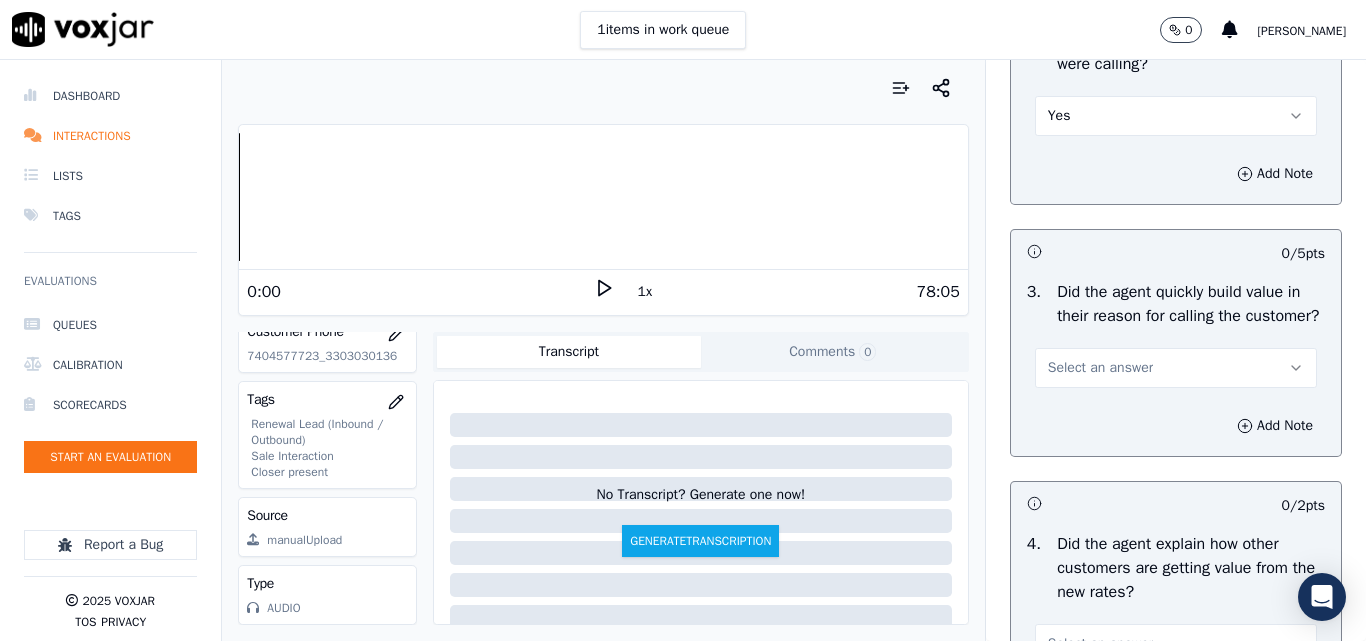 scroll, scrollTop: 600, scrollLeft: 0, axis: vertical 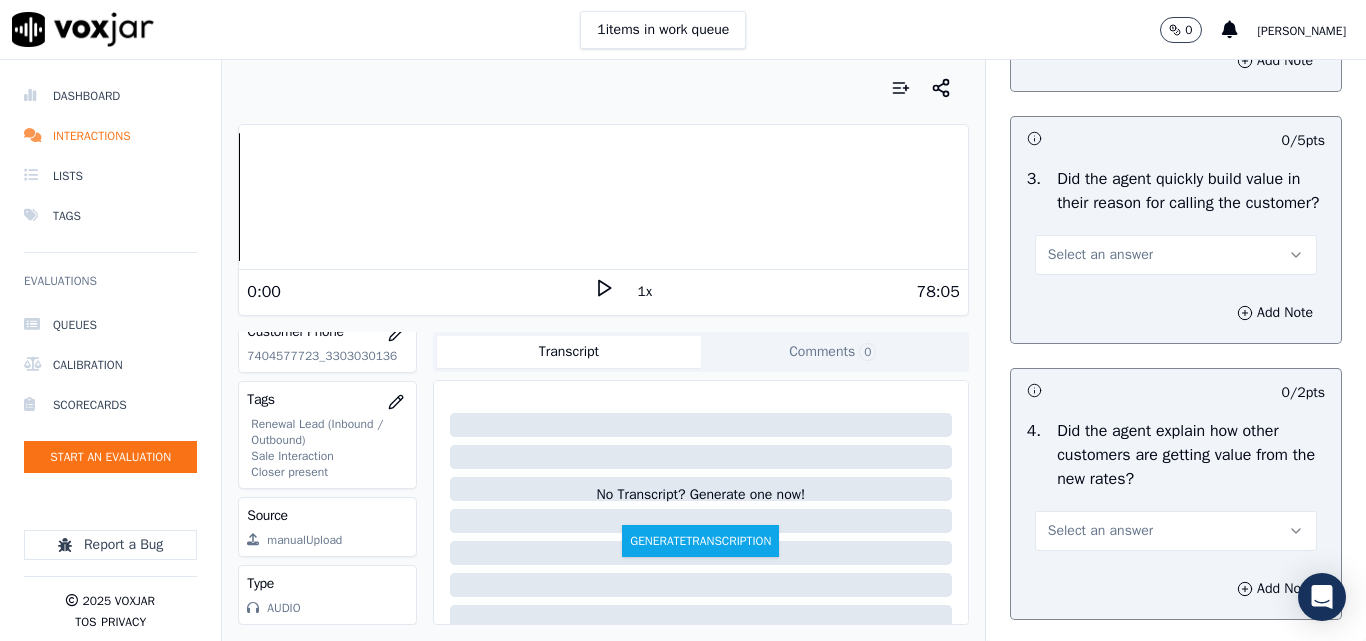 click on "Select an answer" at bounding box center (1100, 255) 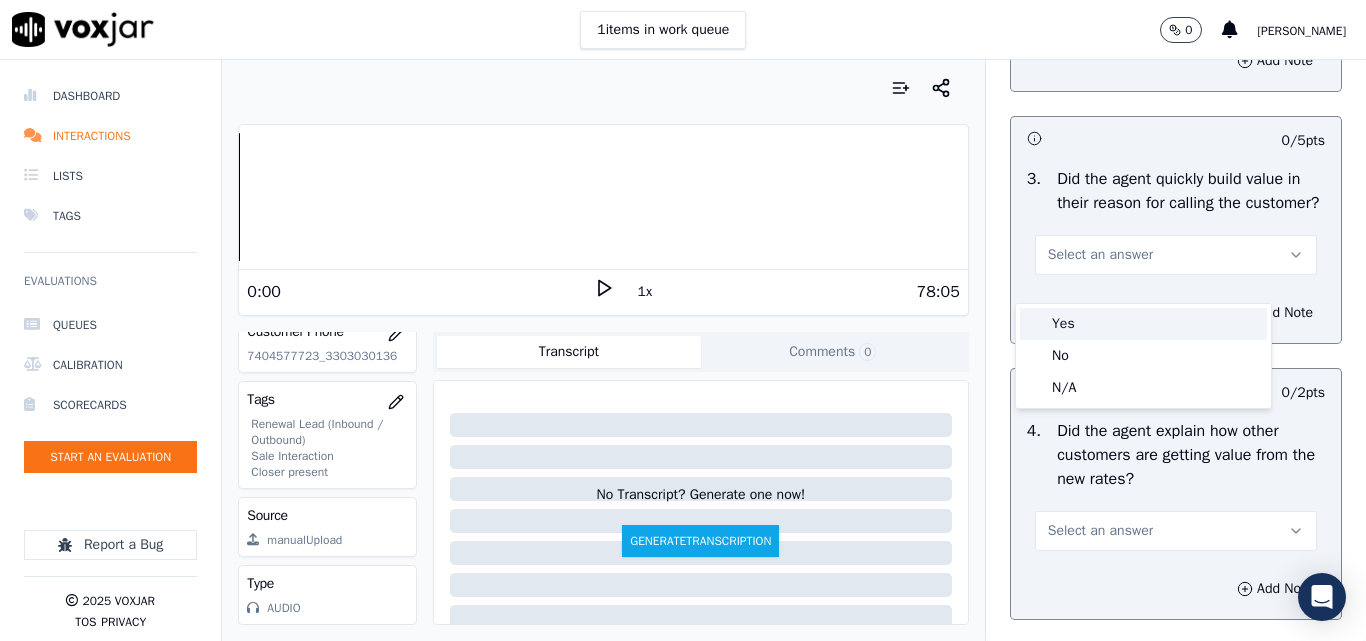 click on "Yes" at bounding box center [1143, 324] 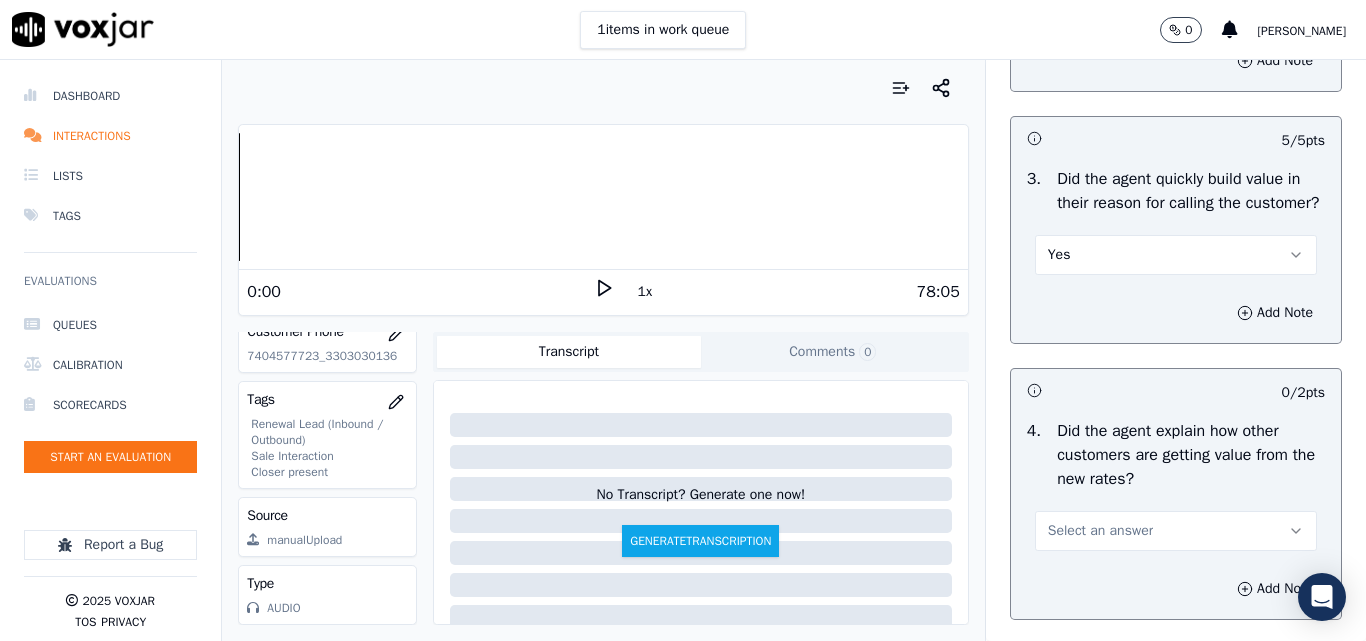 scroll, scrollTop: 800, scrollLeft: 0, axis: vertical 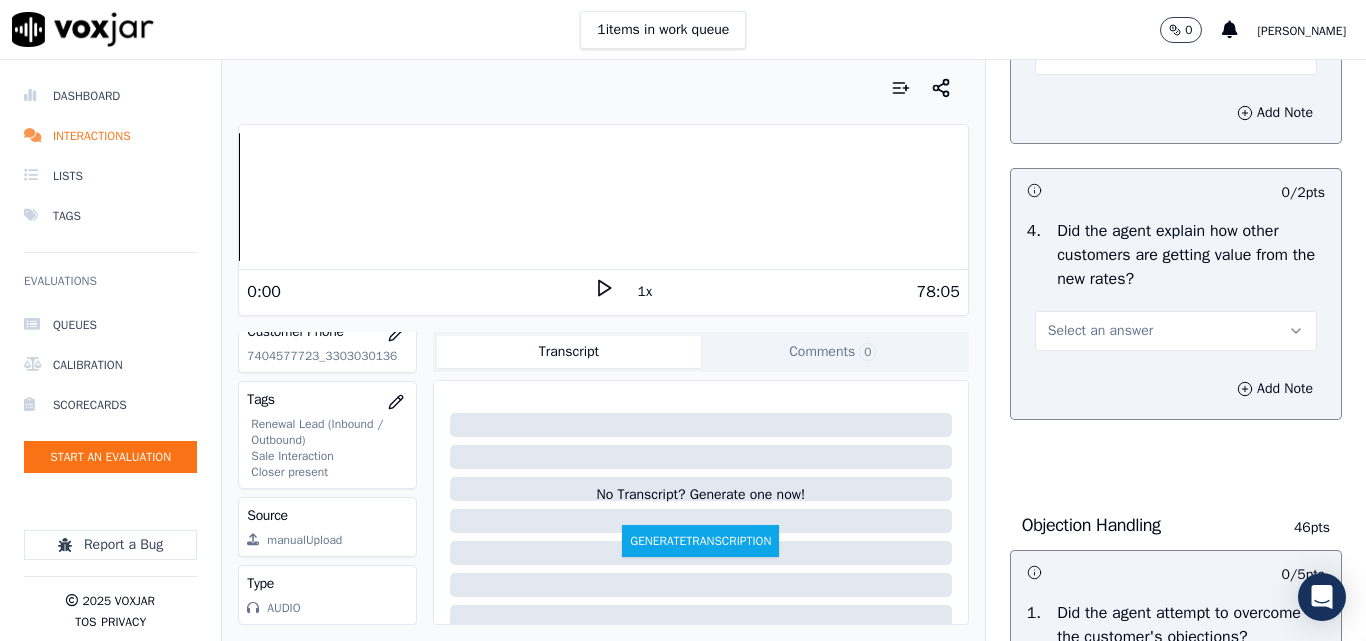 click on "Select an answer" at bounding box center (1176, 331) 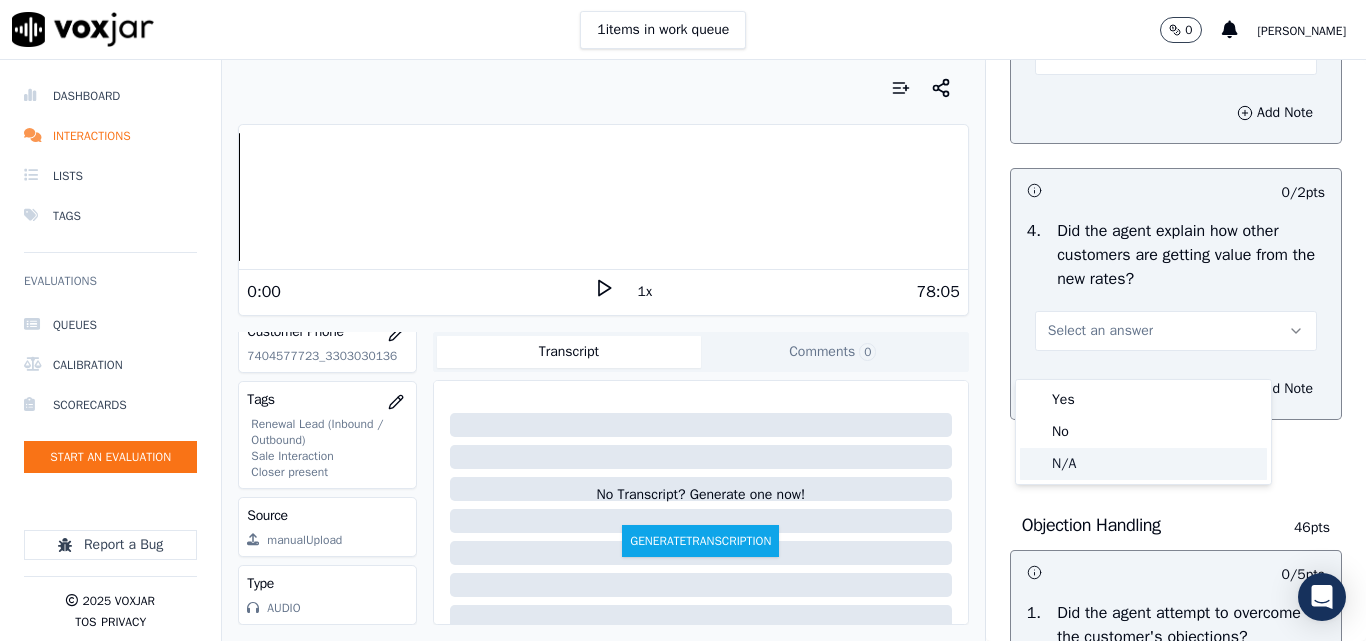 click on "N/A" 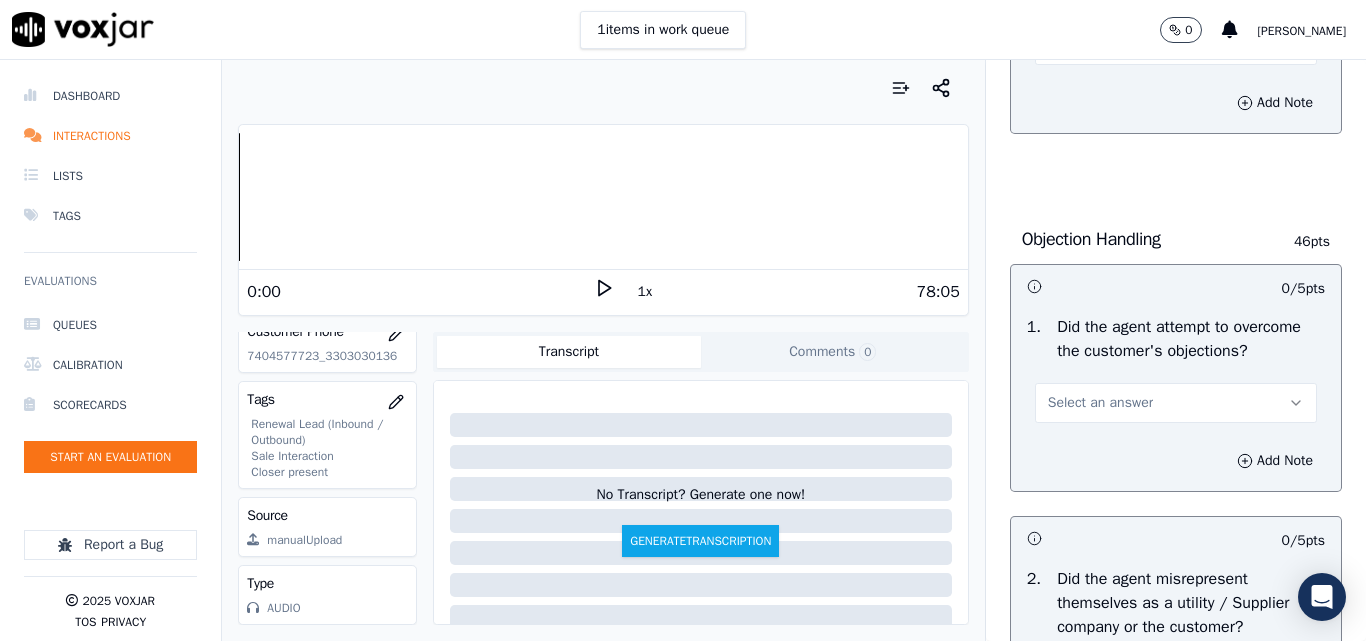 scroll, scrollTop: 1200, scrollLeft: 0, axis: vertical 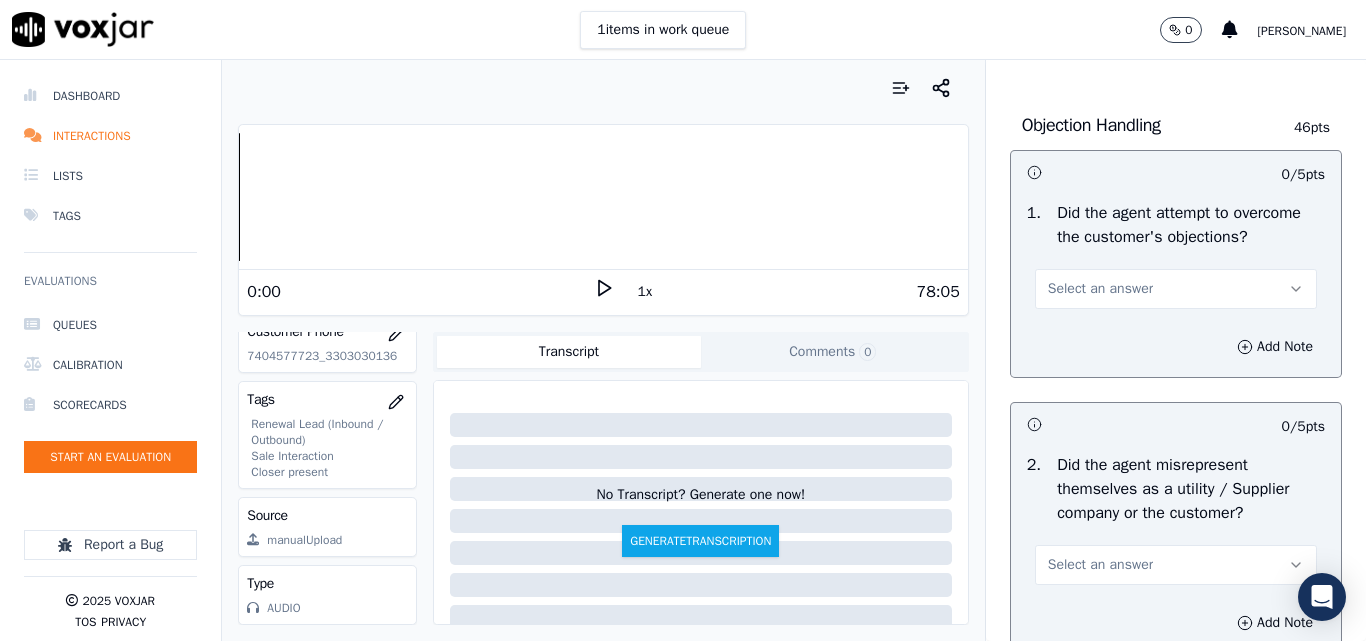 click on "Select an answer" at bounding box center [1100, 289] 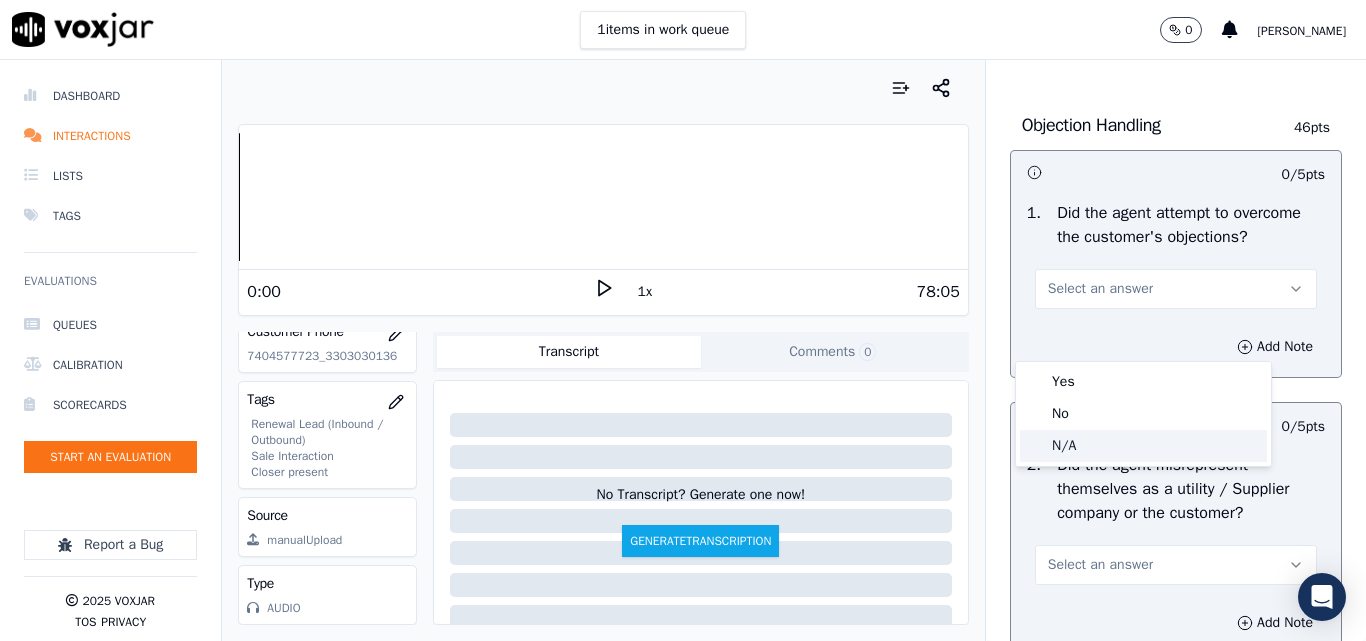 click on "N/A" 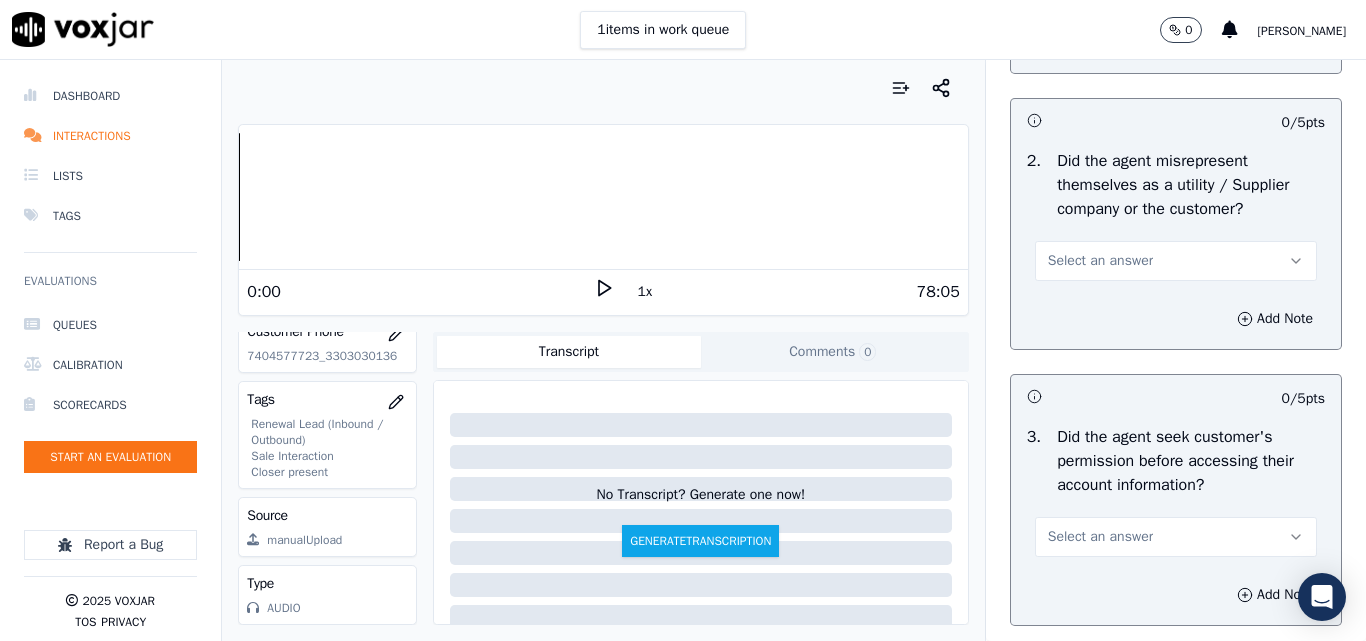 scroll, scrollTop: 1600, scrollLeft: 0, axis: vertical 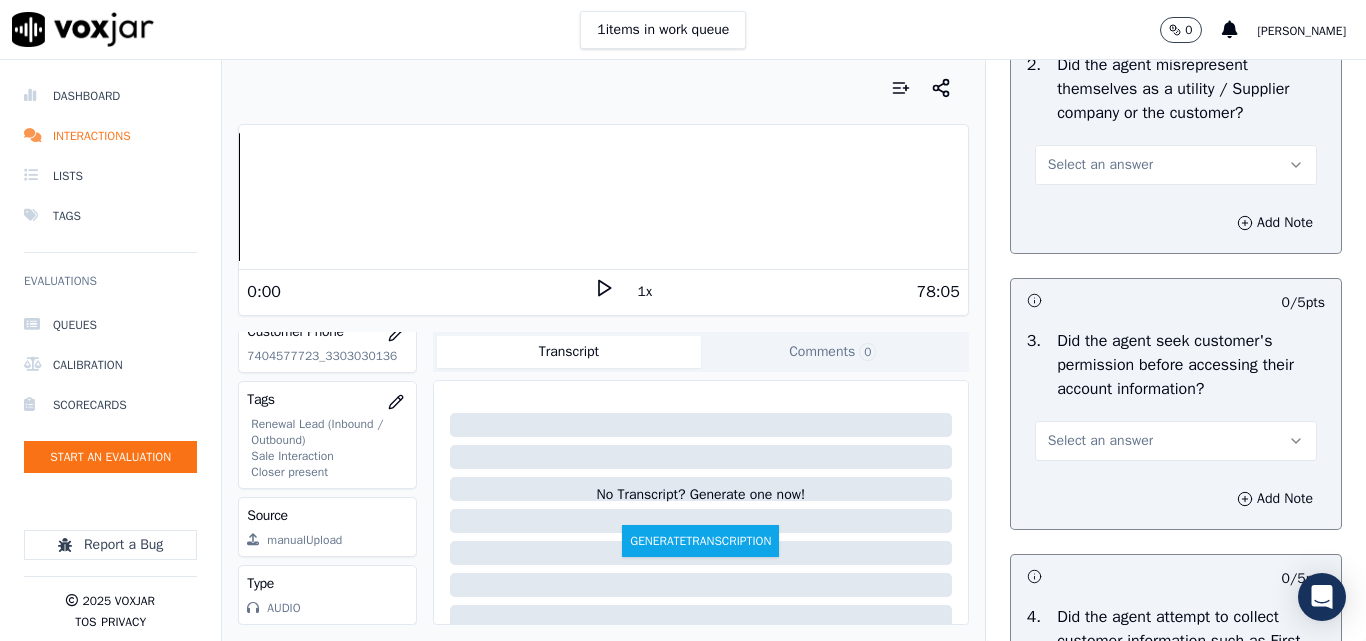 click on "Select an answer" at bounding box center [1100, 165] 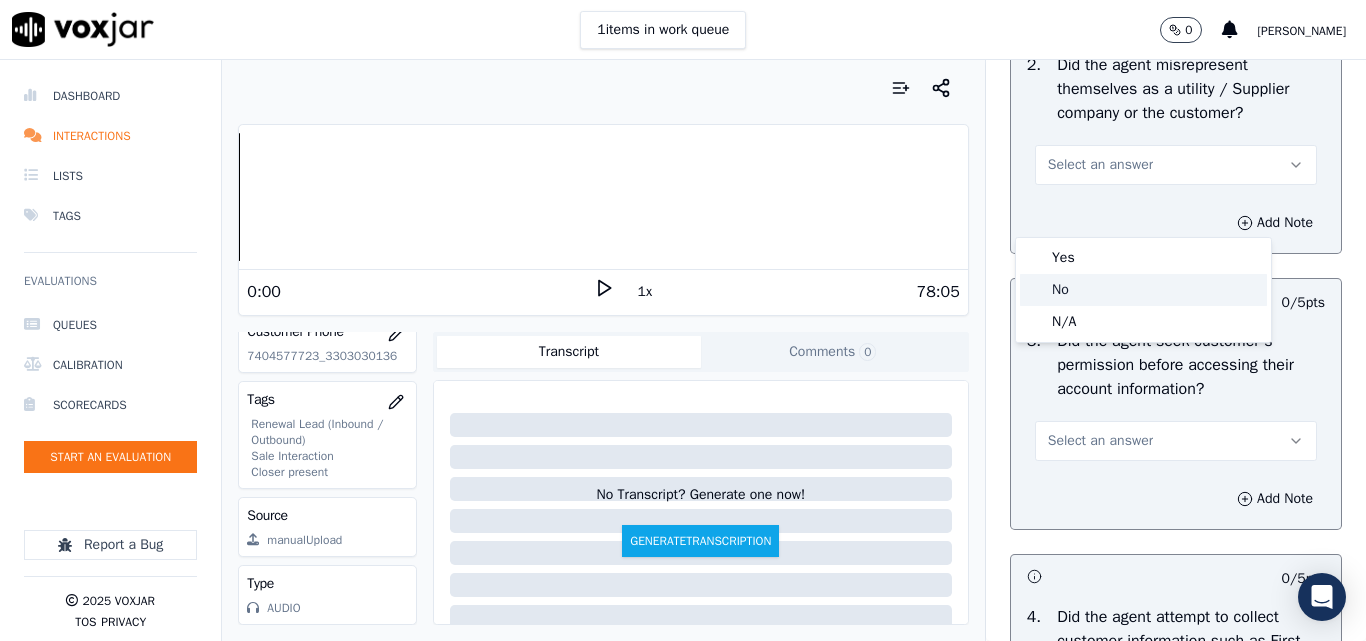 click on "No" 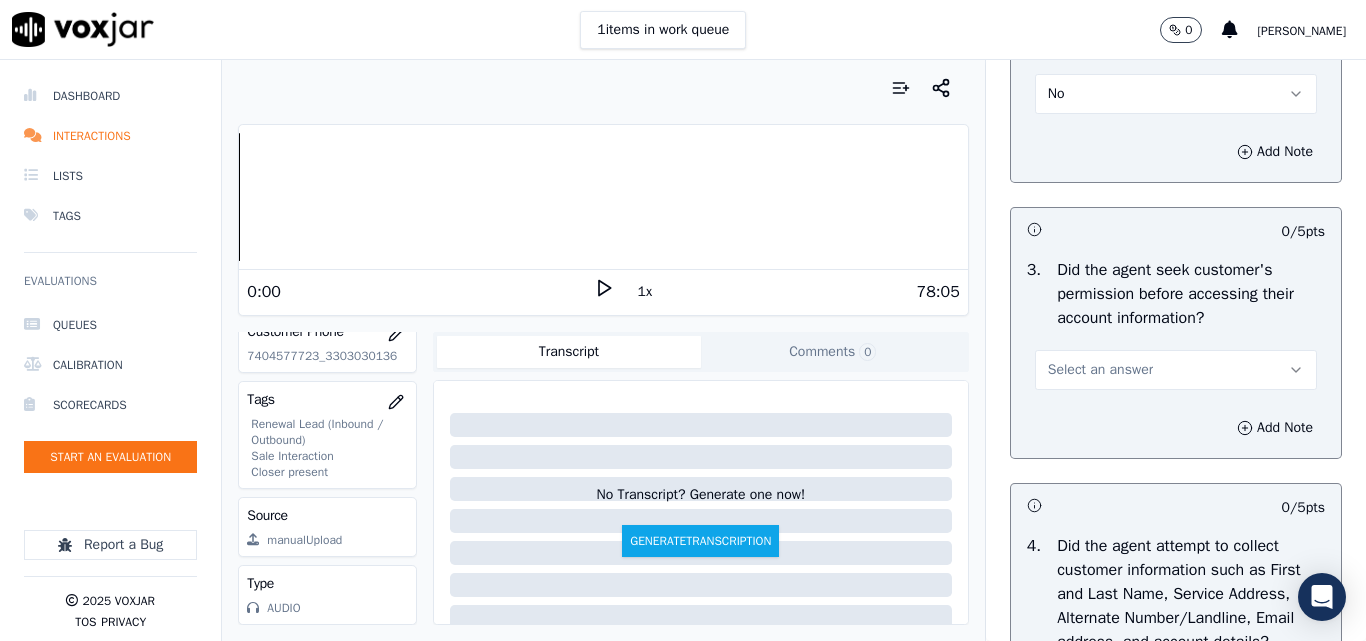 scroll, scrollTop: 1800, scrollLeft: 0, axis: vertical 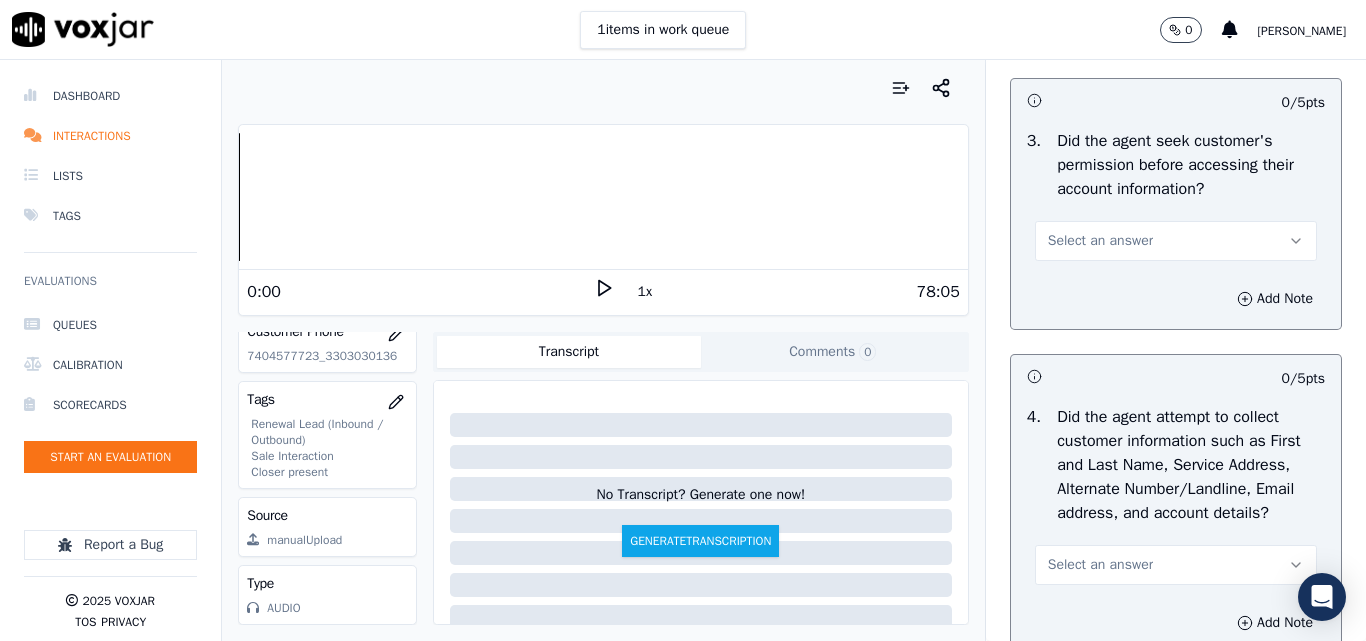 click on "Select an answer" at bounding box center (1100, 241) 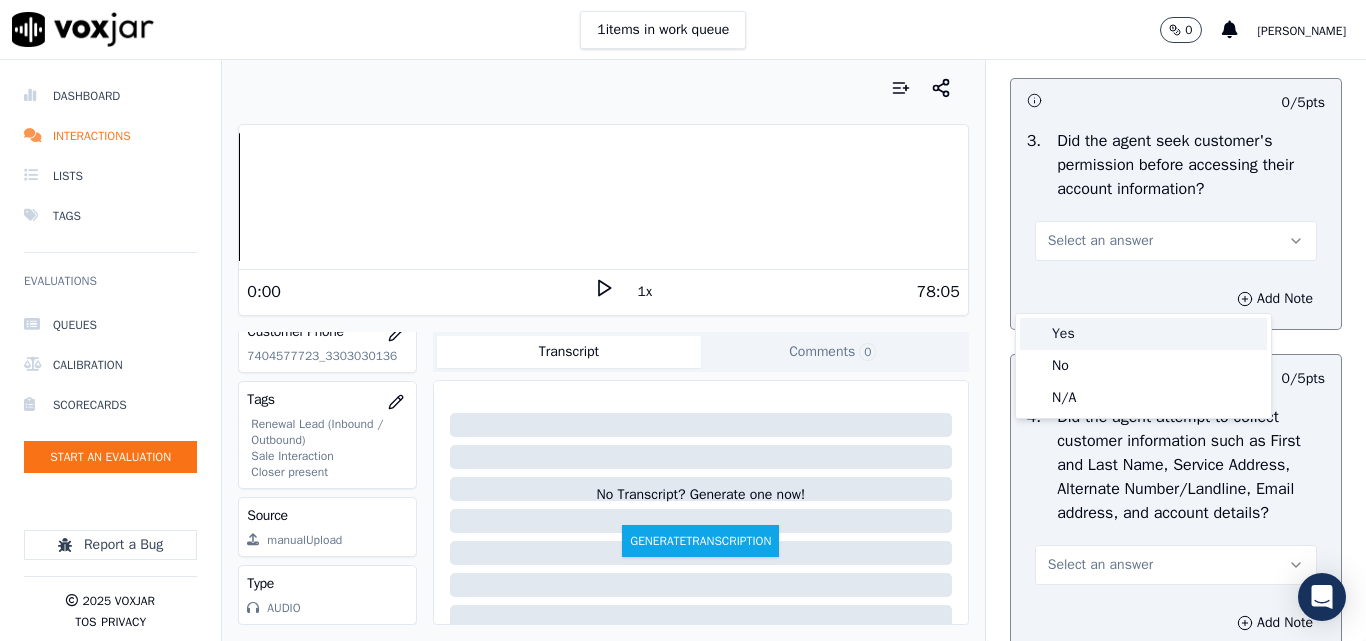 click on "Yes" at bounding box center [1143, 334] 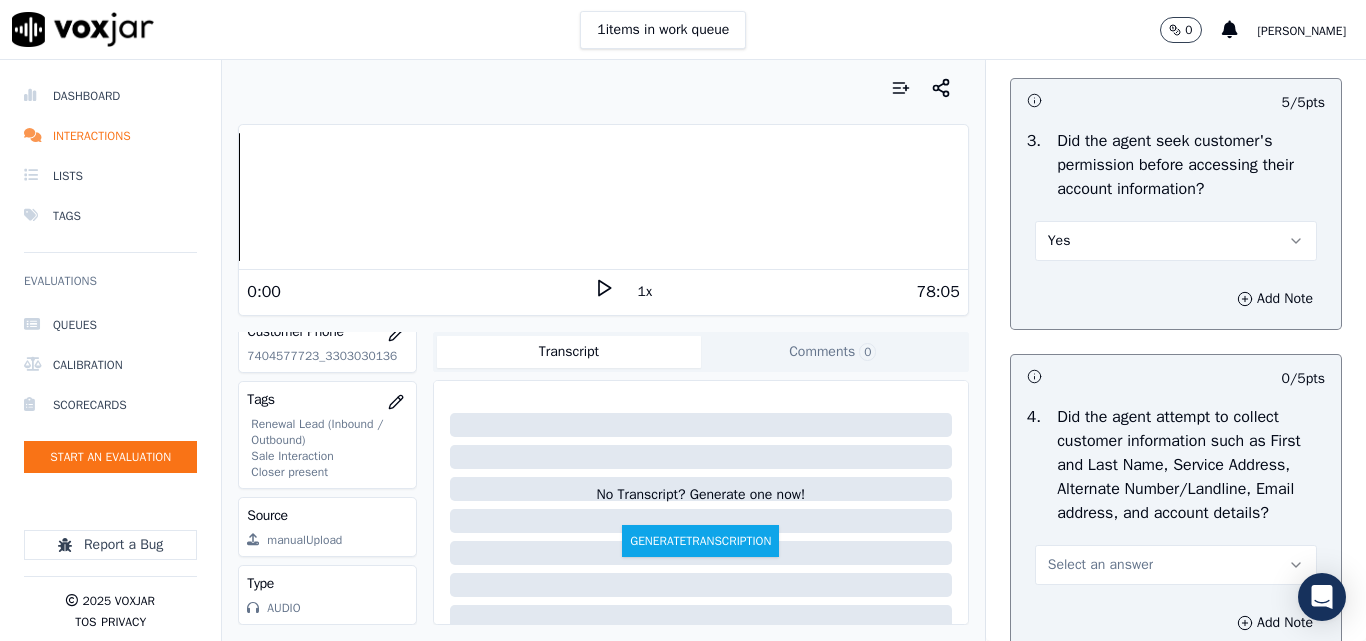 scroll, scrollTop: 2100, scrollLeft: 0, axis: vertical 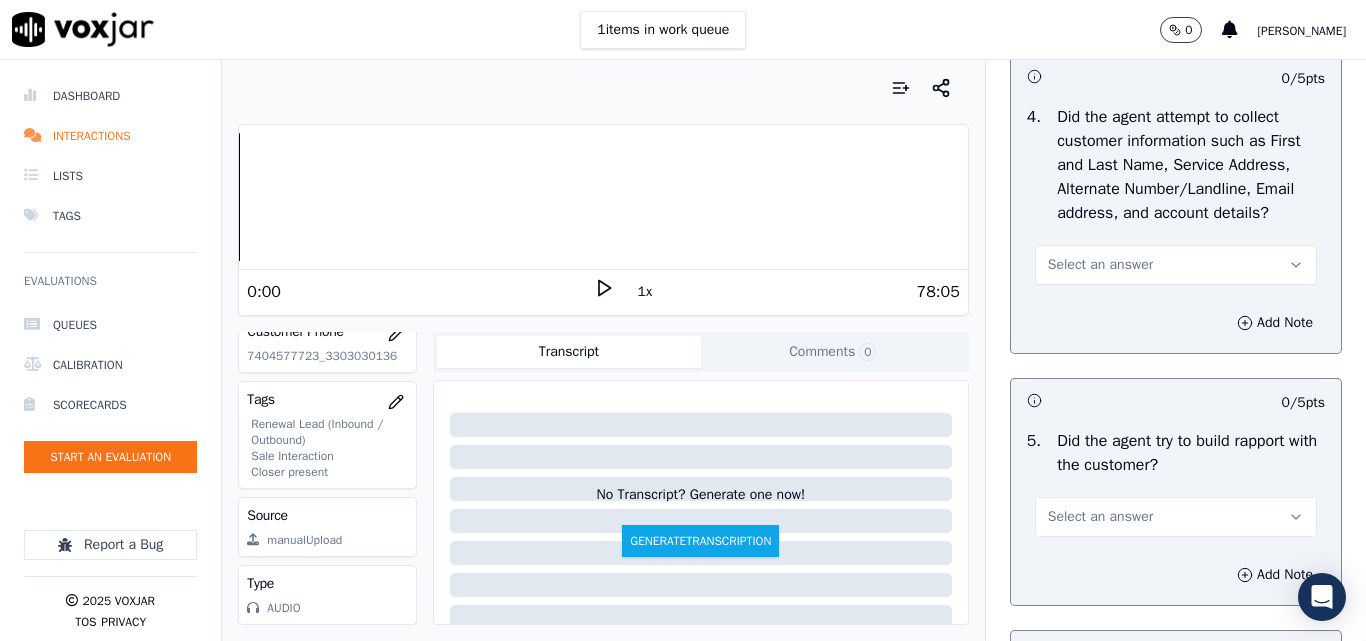click on "Select an answer" at bounding box center [1100, 265] 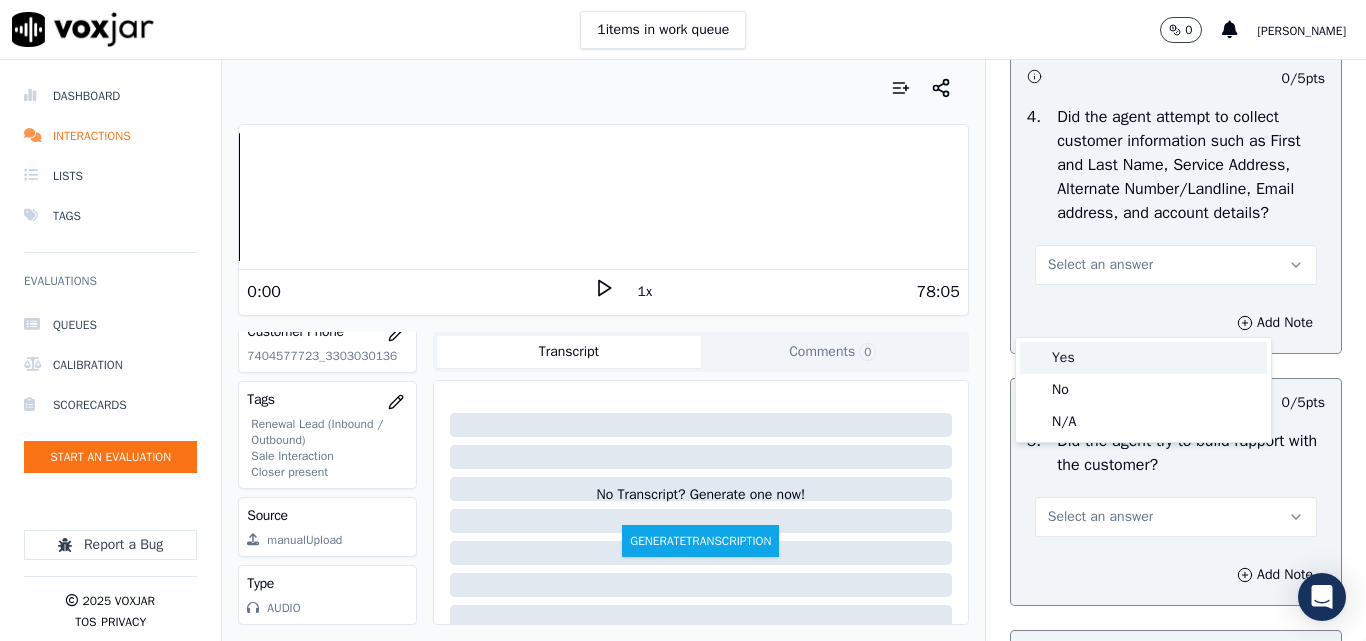 click on "Yes" at bounding box center (1143, 358) 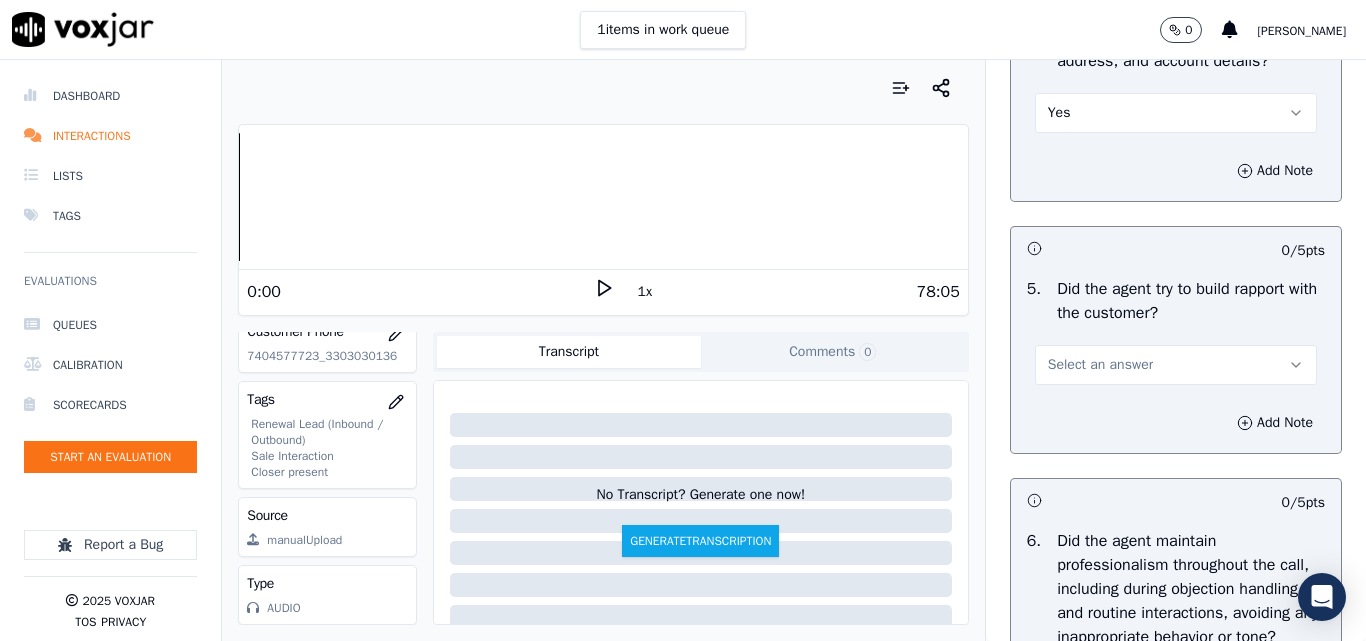 scroll, scrollTop: 2400, scrollLeft: 0, axis: vertical 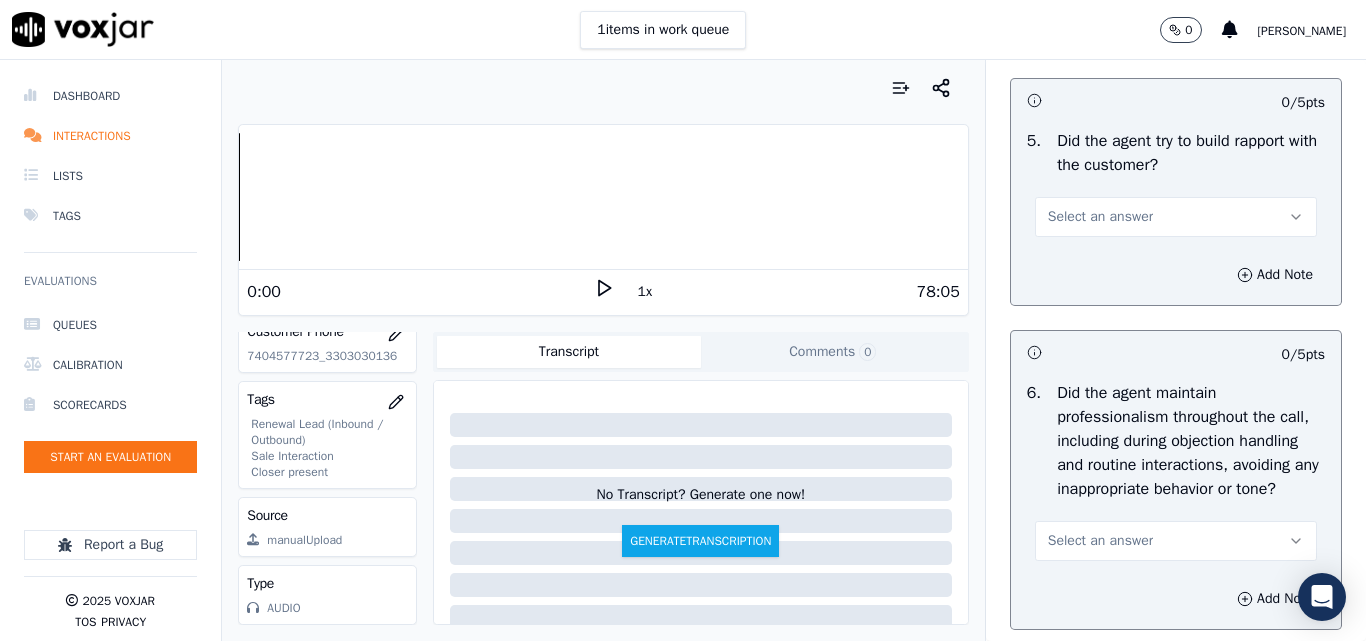 click on "Select an answer" at bounding box center (1100, 217) 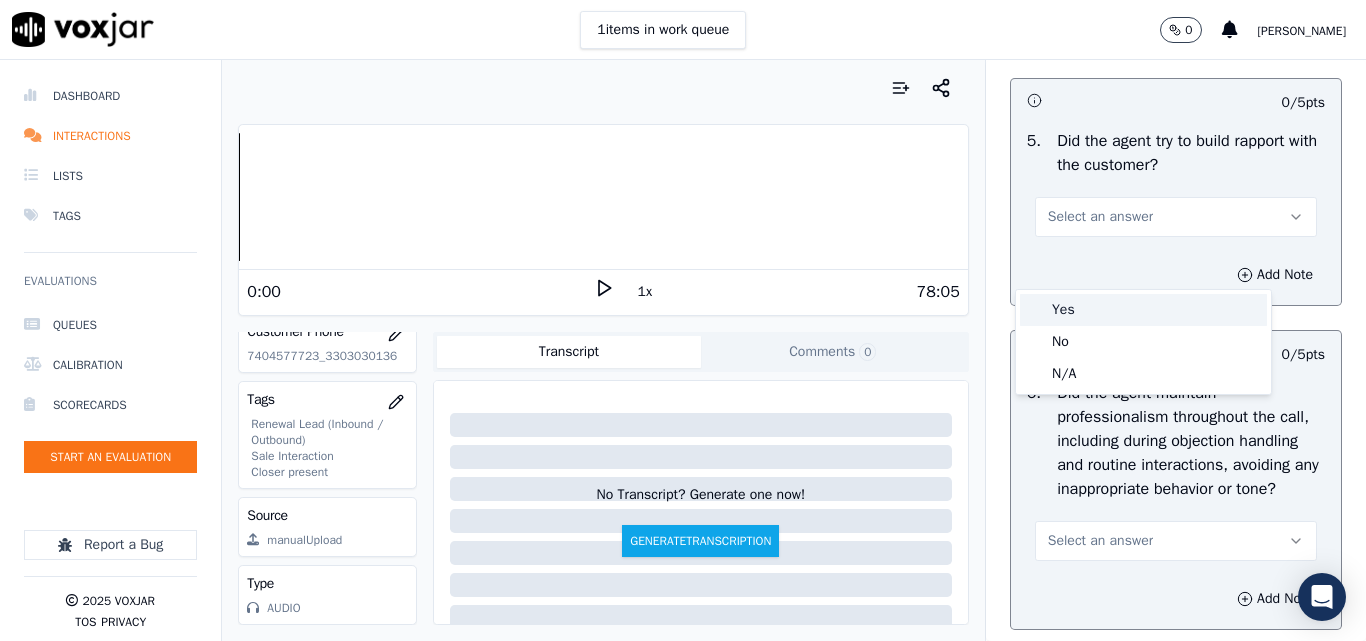 click on "Yes" at bounding box center [1143, 310] 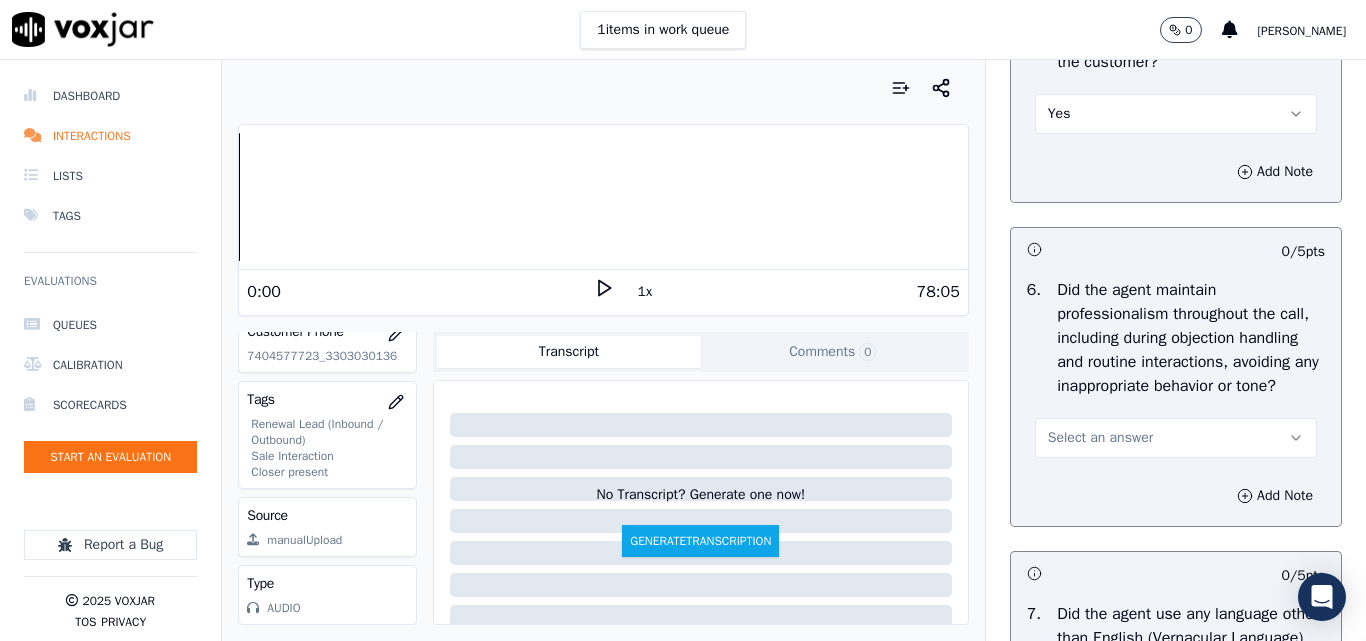scroll, scrollTop: 2600, scrollLeft: 0, axis: vertical 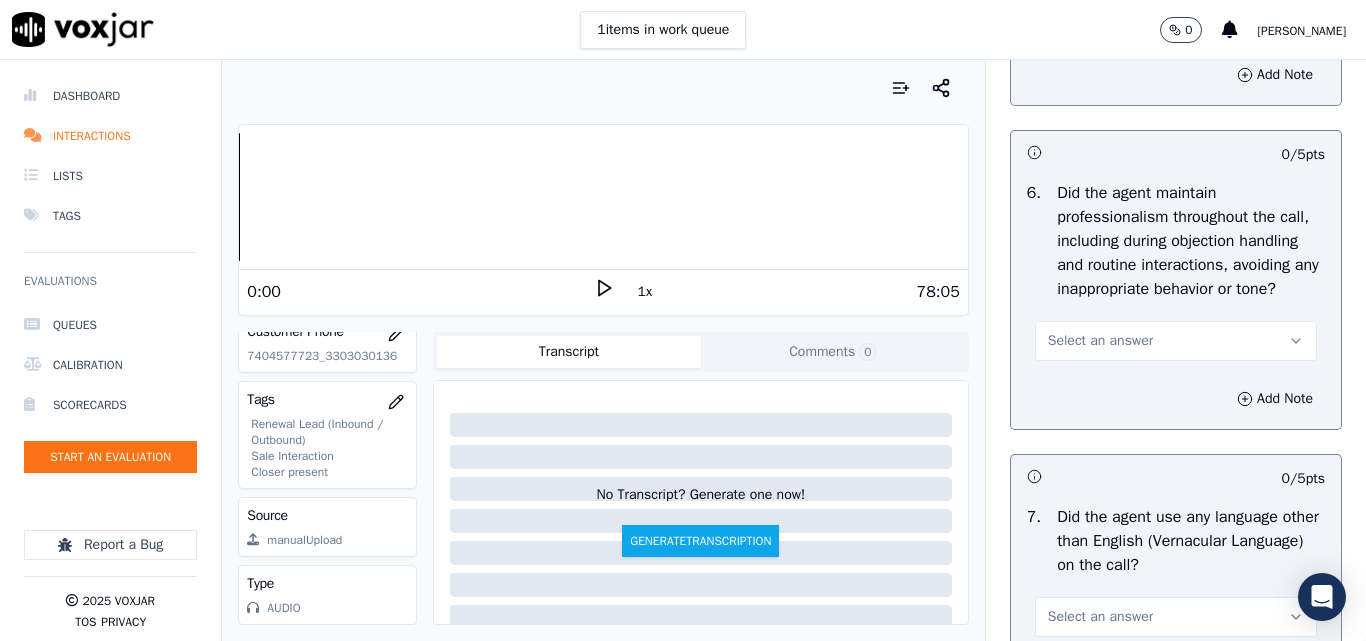 click on "Select an answer" at bounding box center (1176, 341) 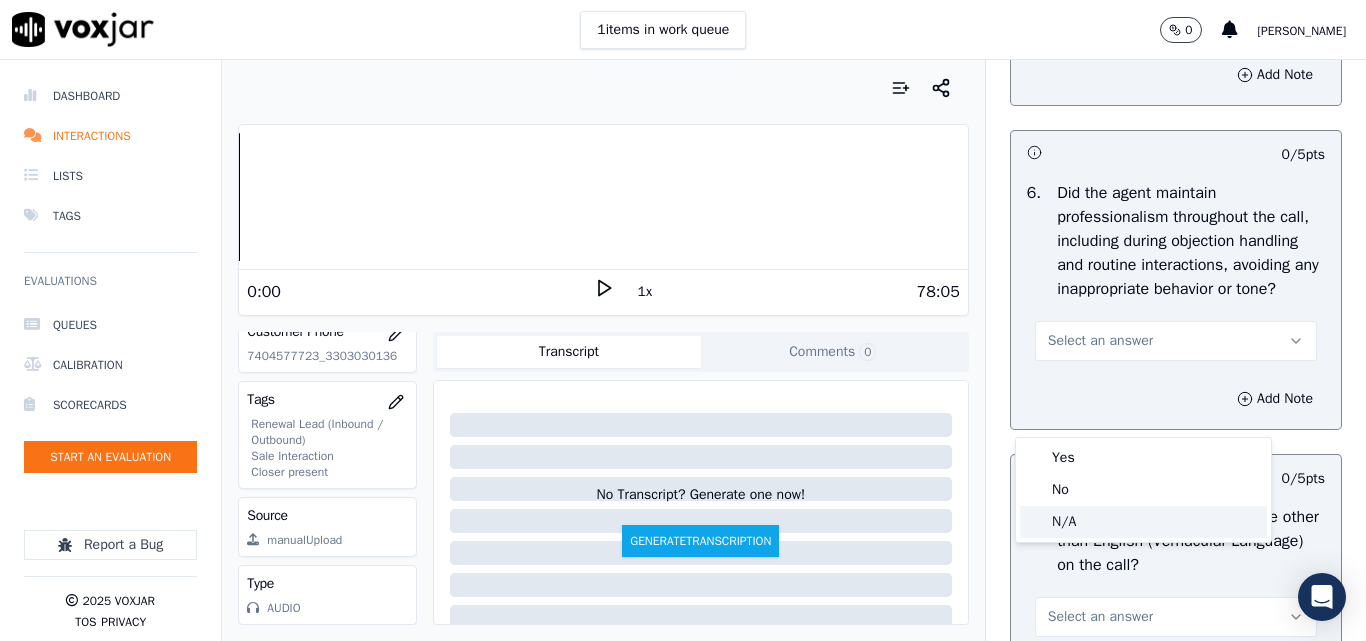 click on "N/A" 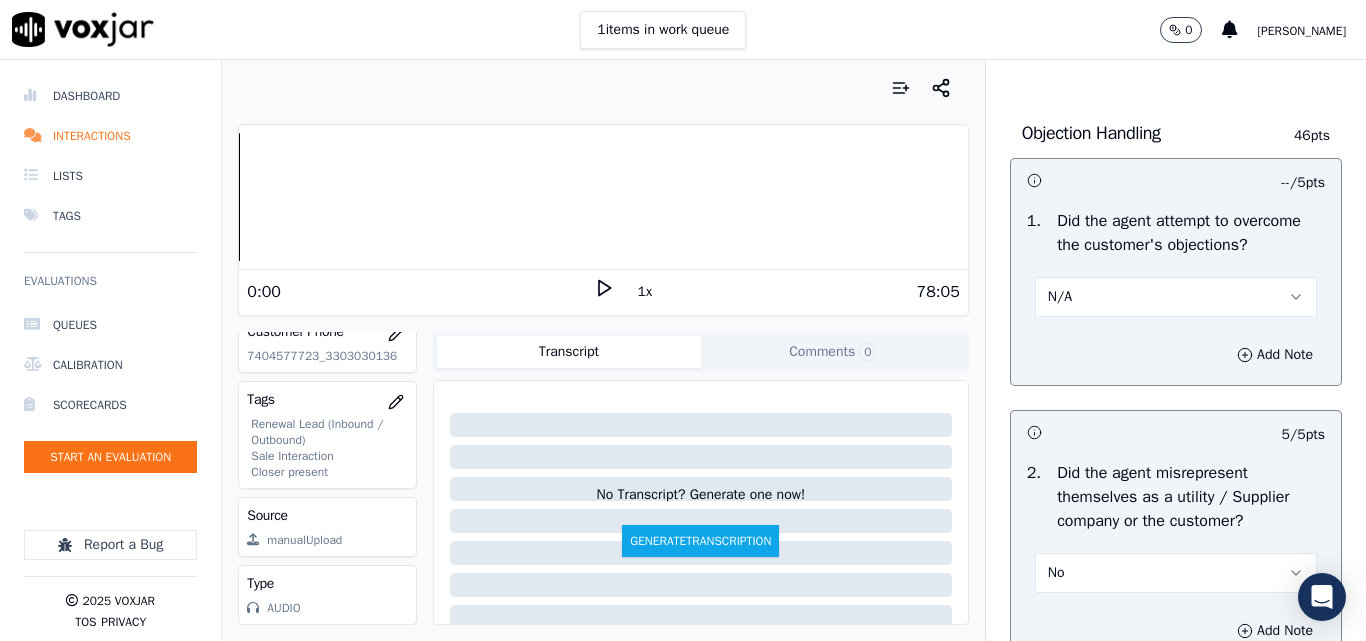 scroll, scrollTop: 1300, scrollLeft: 0, axis: vertical 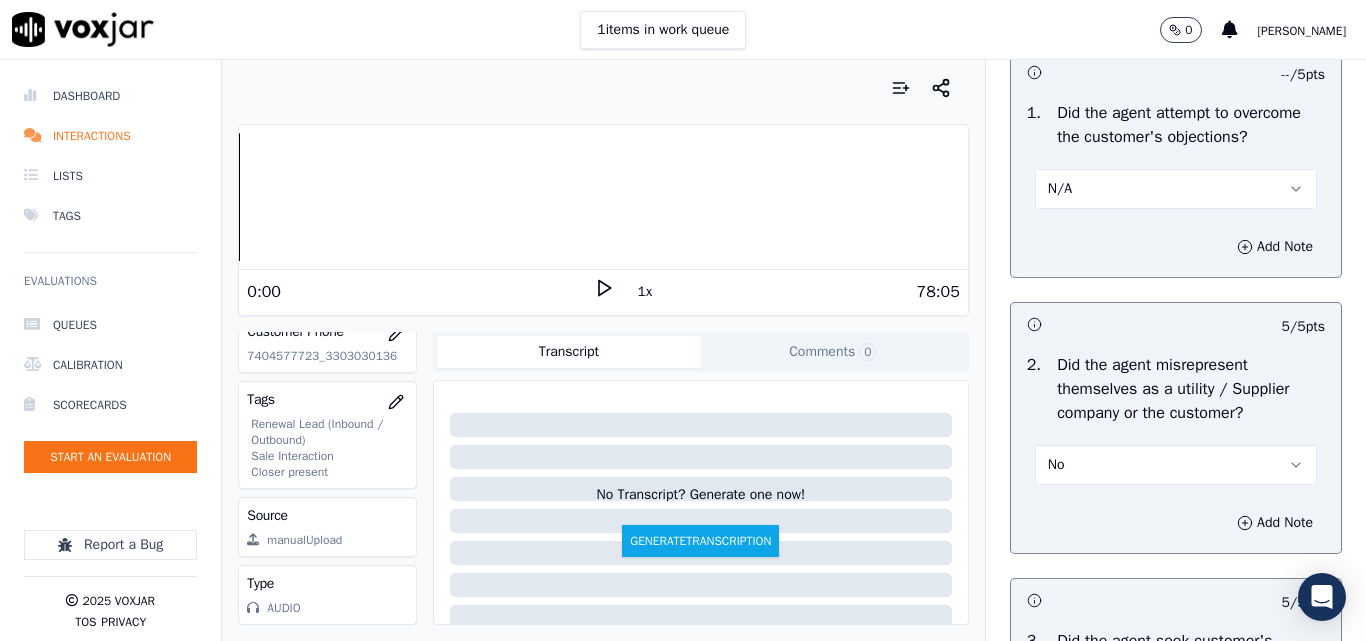 click on "N/A" at bounding box center (1176, 189) 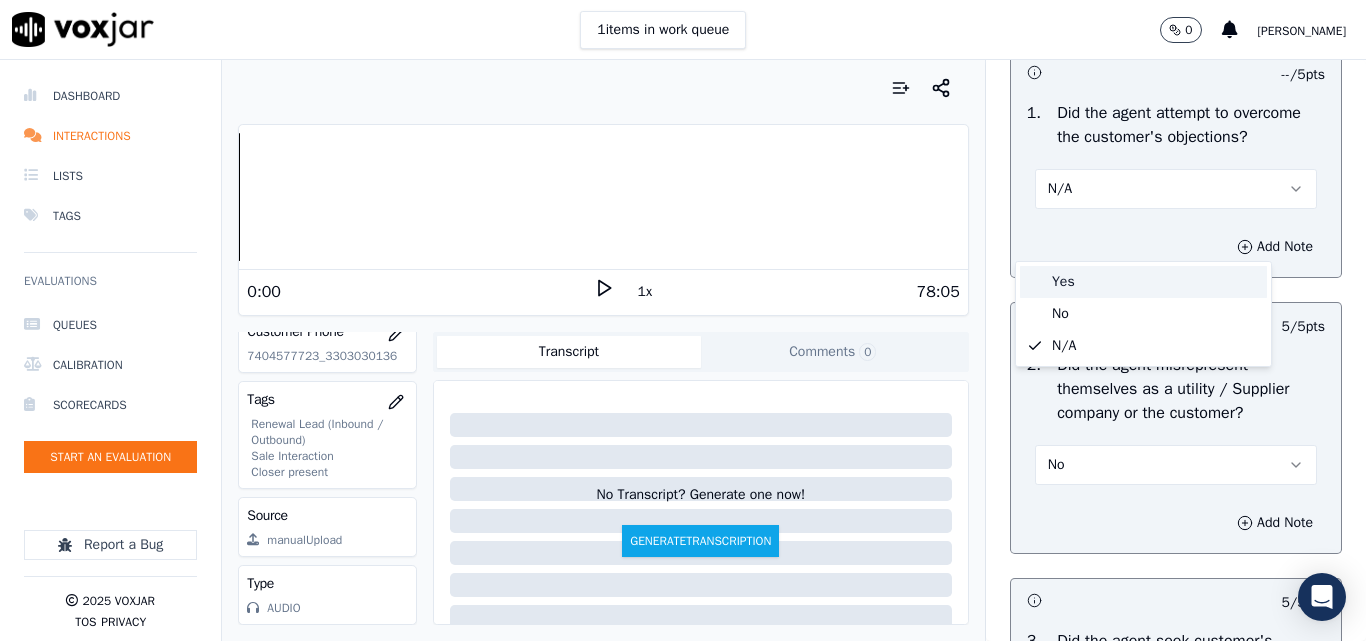 click on "Yes" at bounding box center [1143, 282] 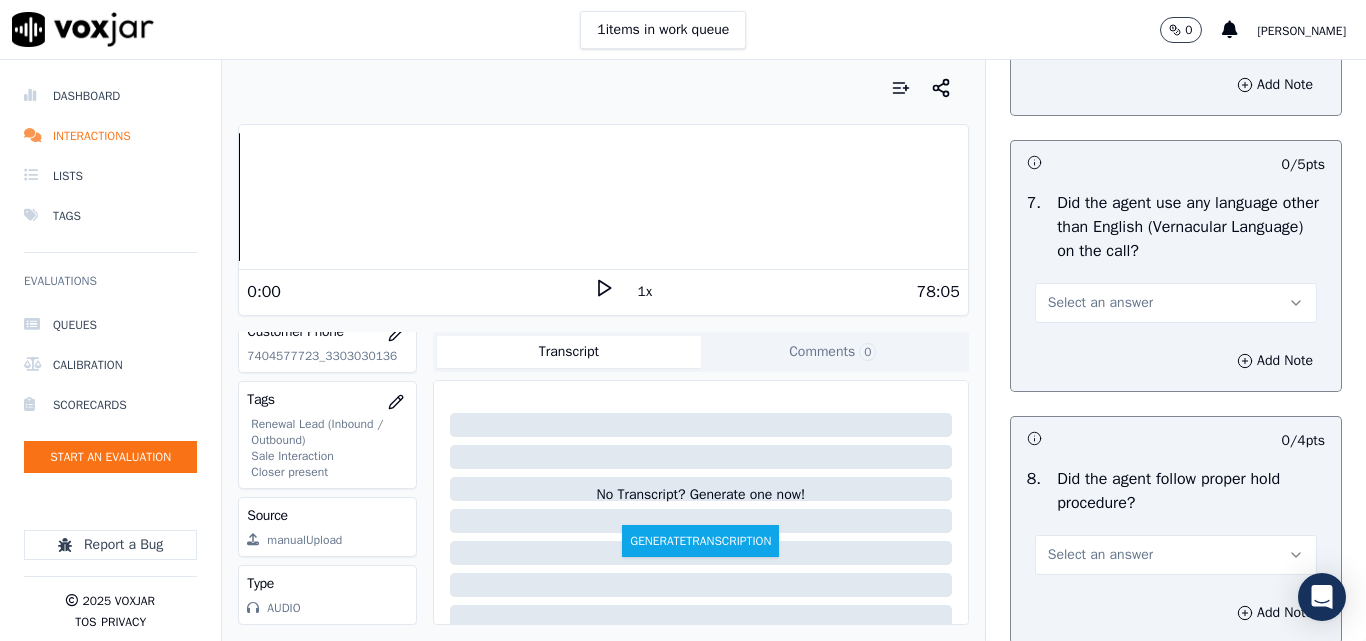 scroll, scrollTop: 3100, scrollLeft: 0, axis: vertical 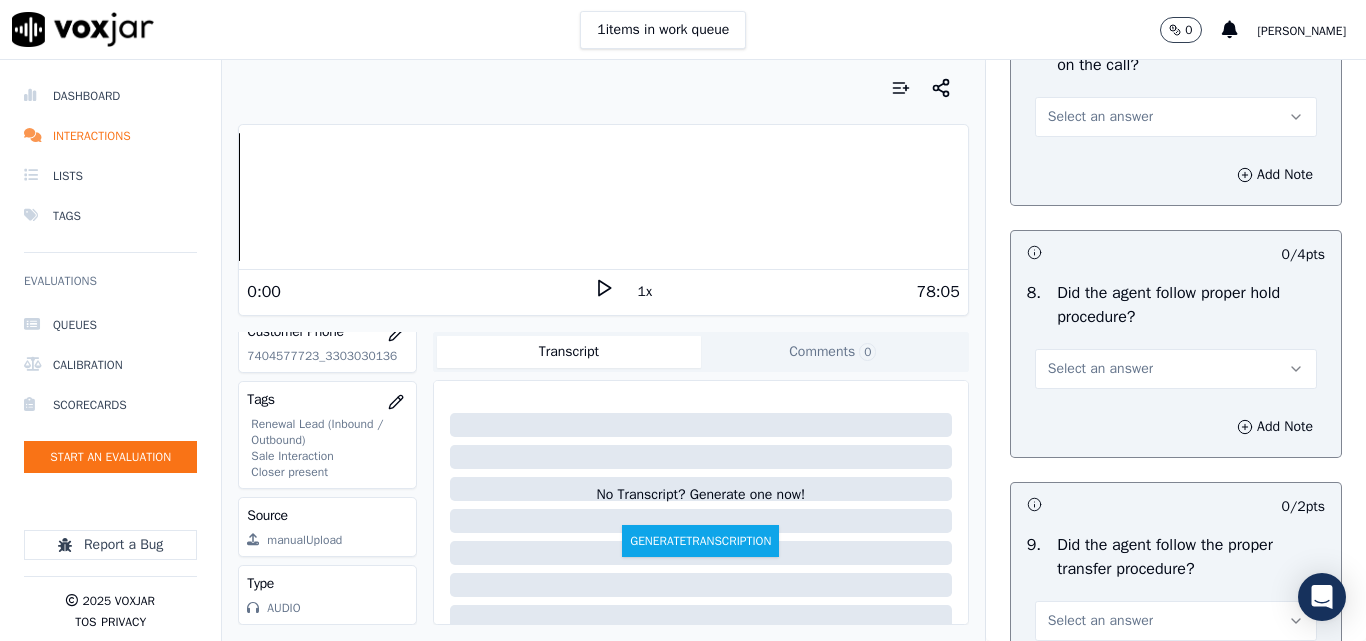 click on "Select an answer" at bounding box center (1100, 117) 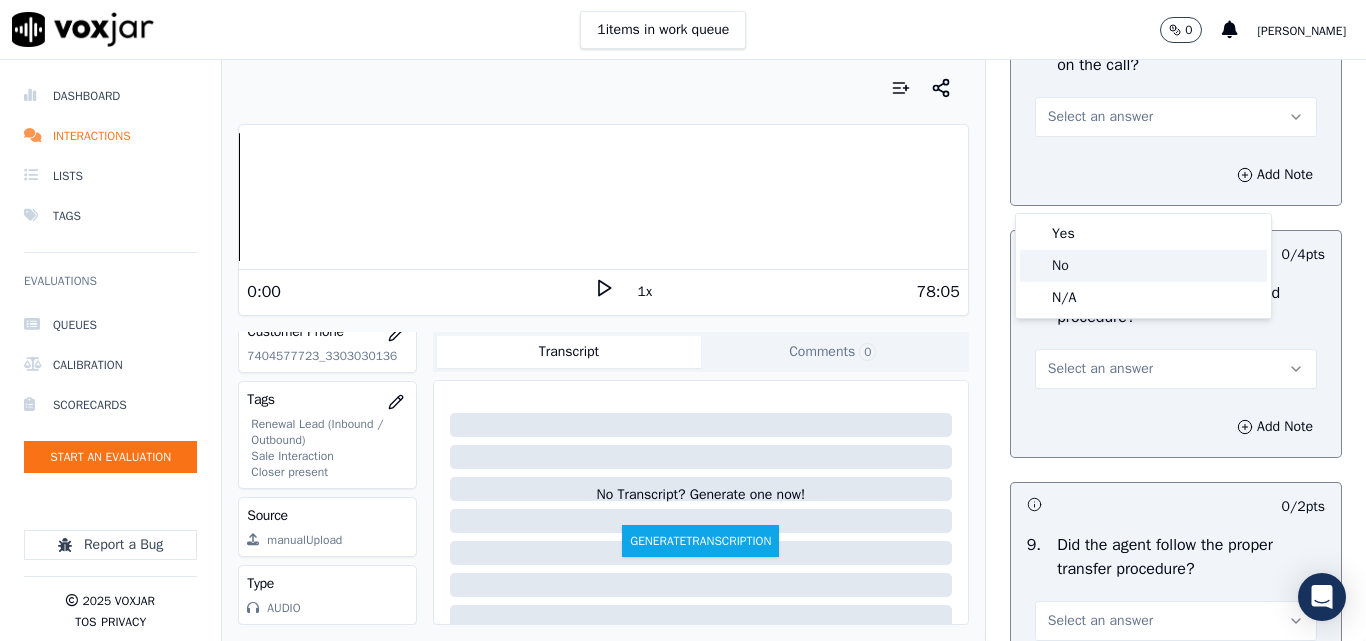 click on "No" 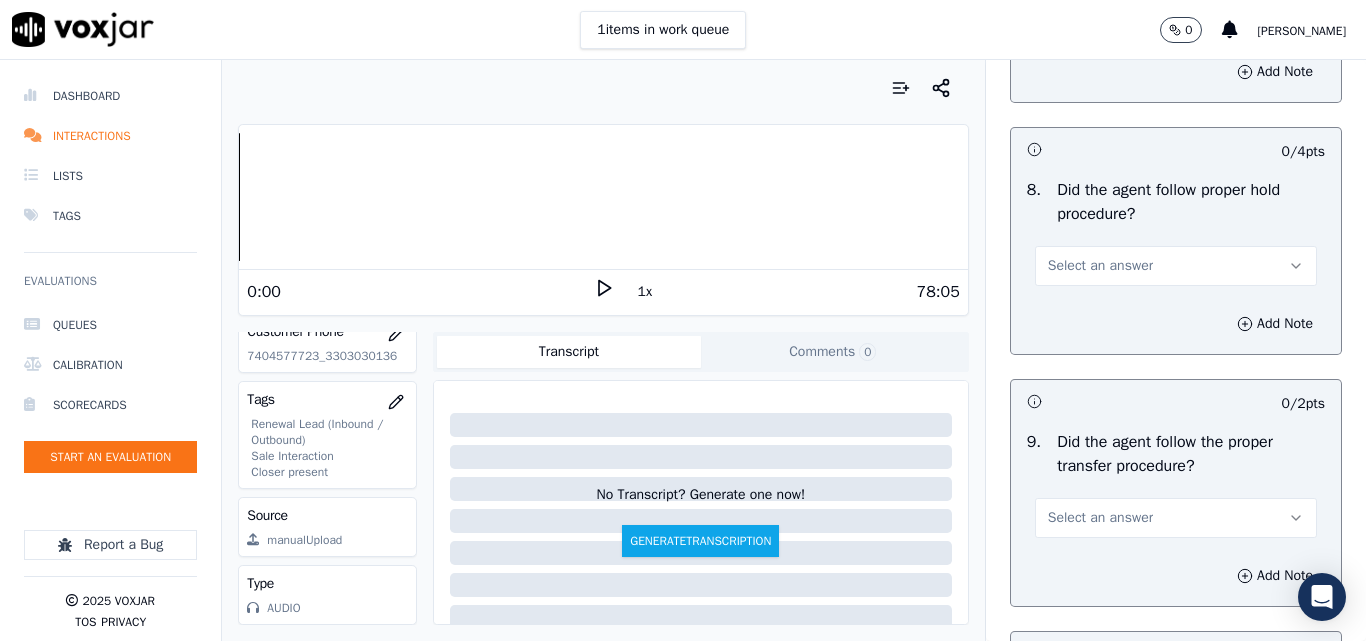 scroll, scrollTop: 3300, scrollLeft: 0, axis: vertical 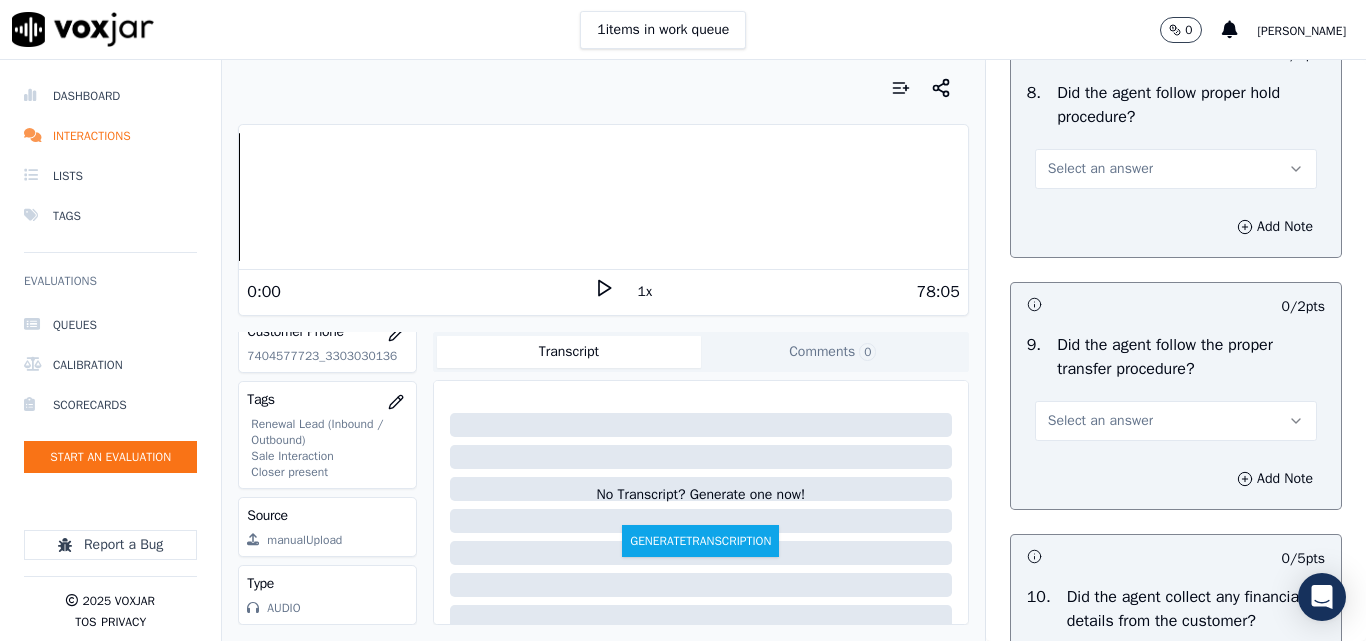 click on "Select an answer" at bounding box center (1100, 169) 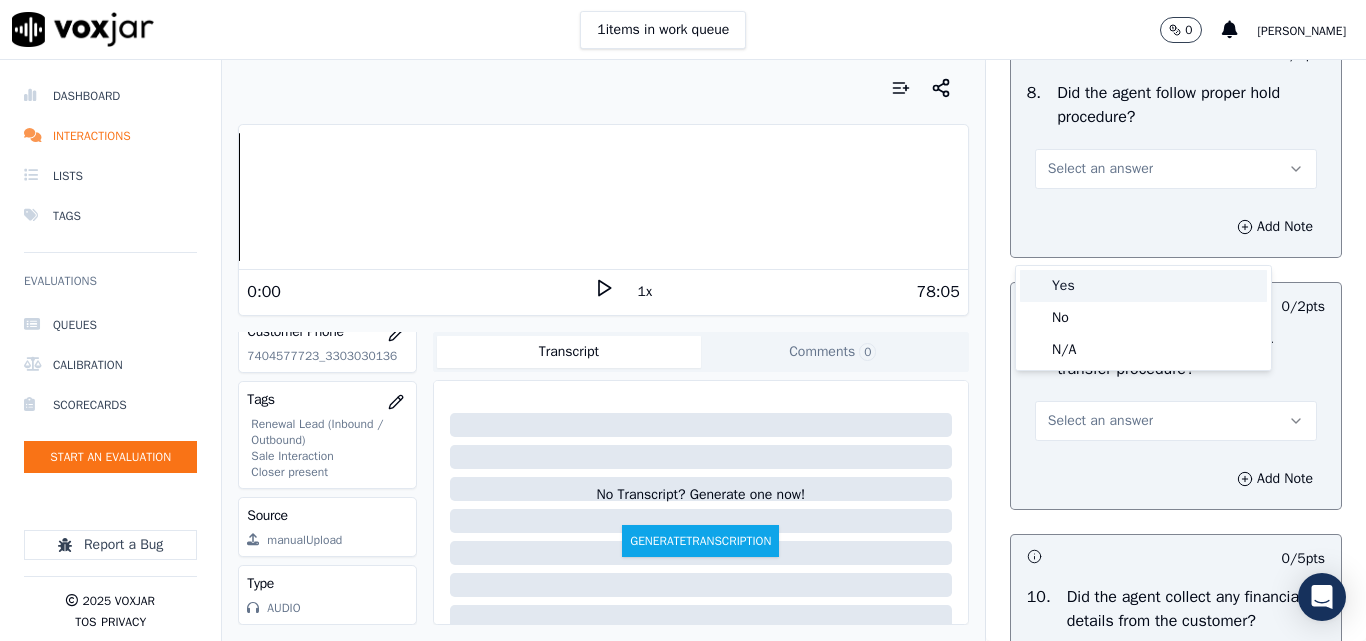 click on "Yes" at bounding box center [1143, 286] 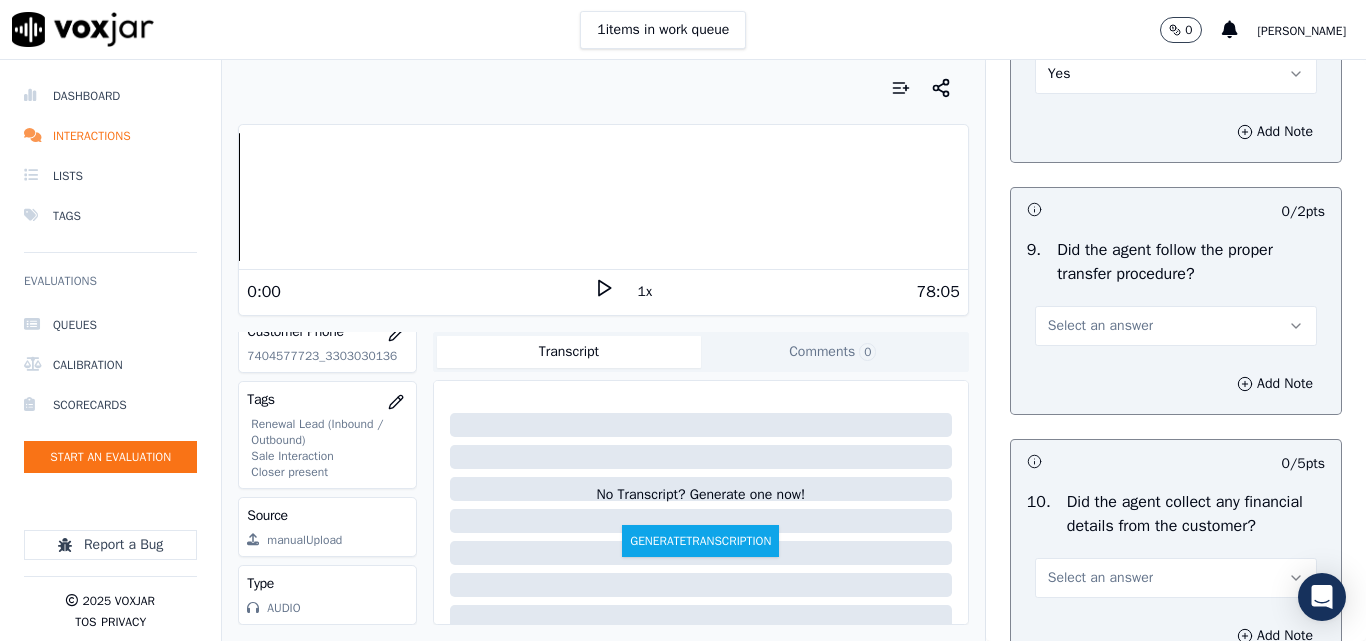 scroll, scrollTop: 3500, scrollLeft: 0, axis: vertical 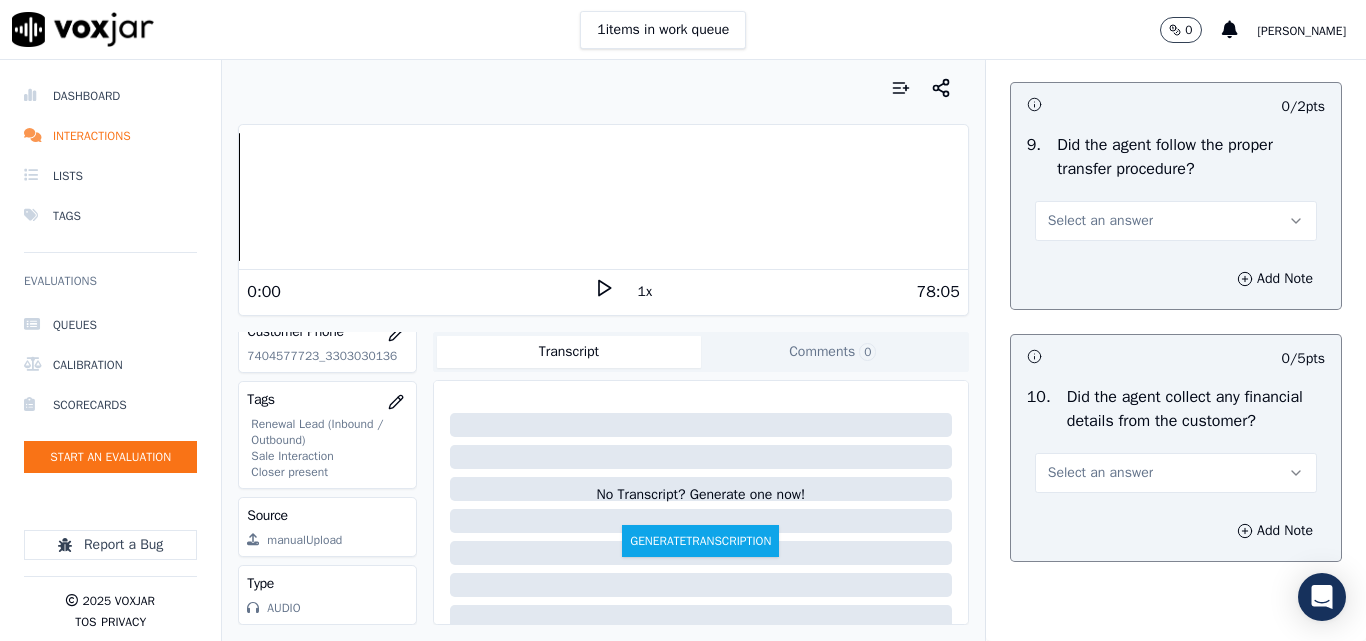 click on "Select an answer" at bounding box center [1176, 221] 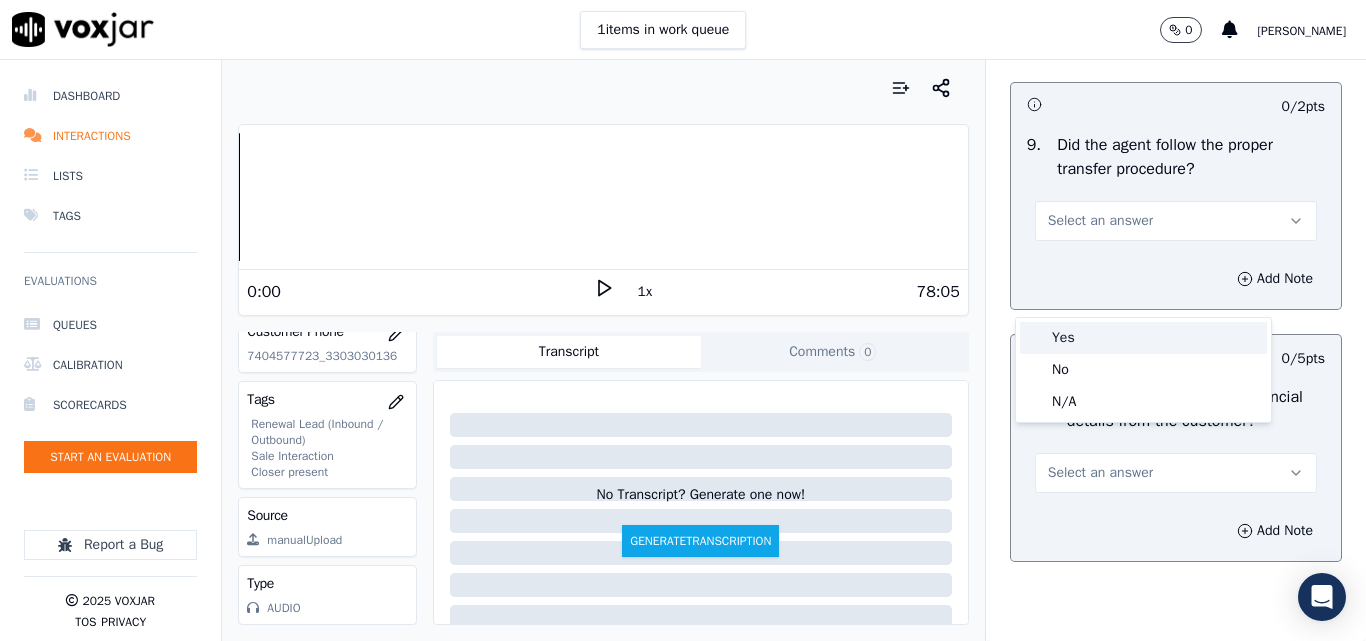 click on "Yes" at bounding box center (1143, 338) 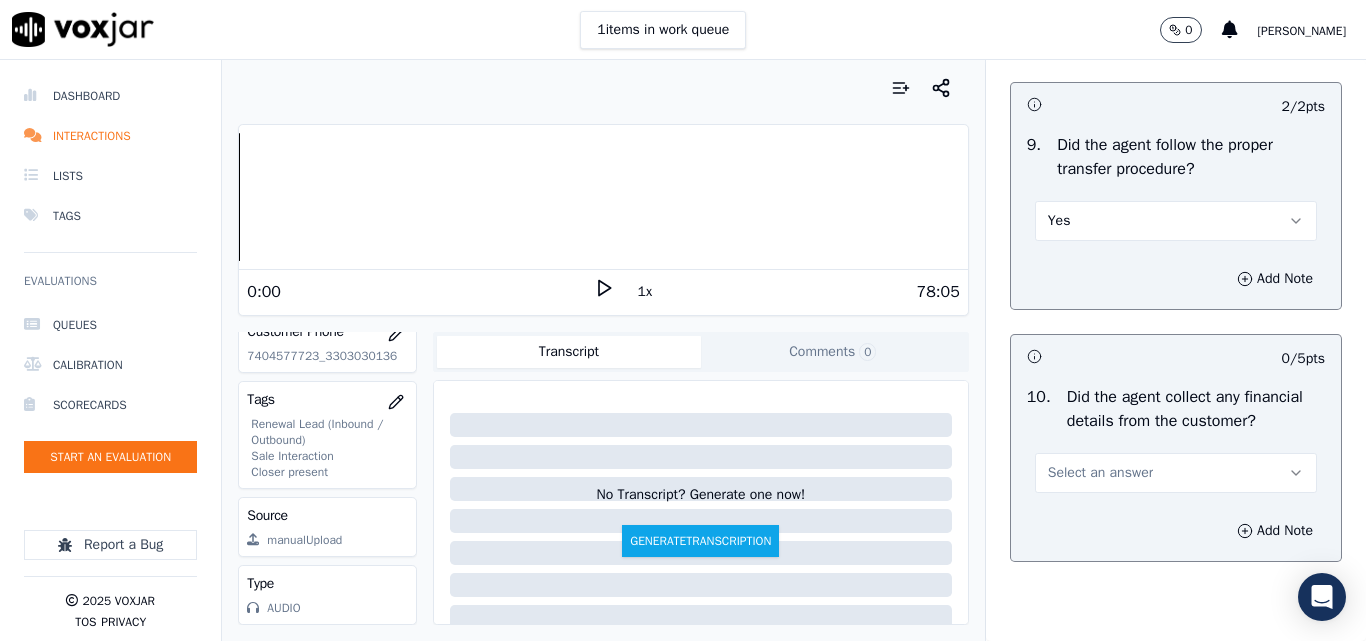 scroll, scrollTop: 3800, scrollLeft: 0, axis: vertical 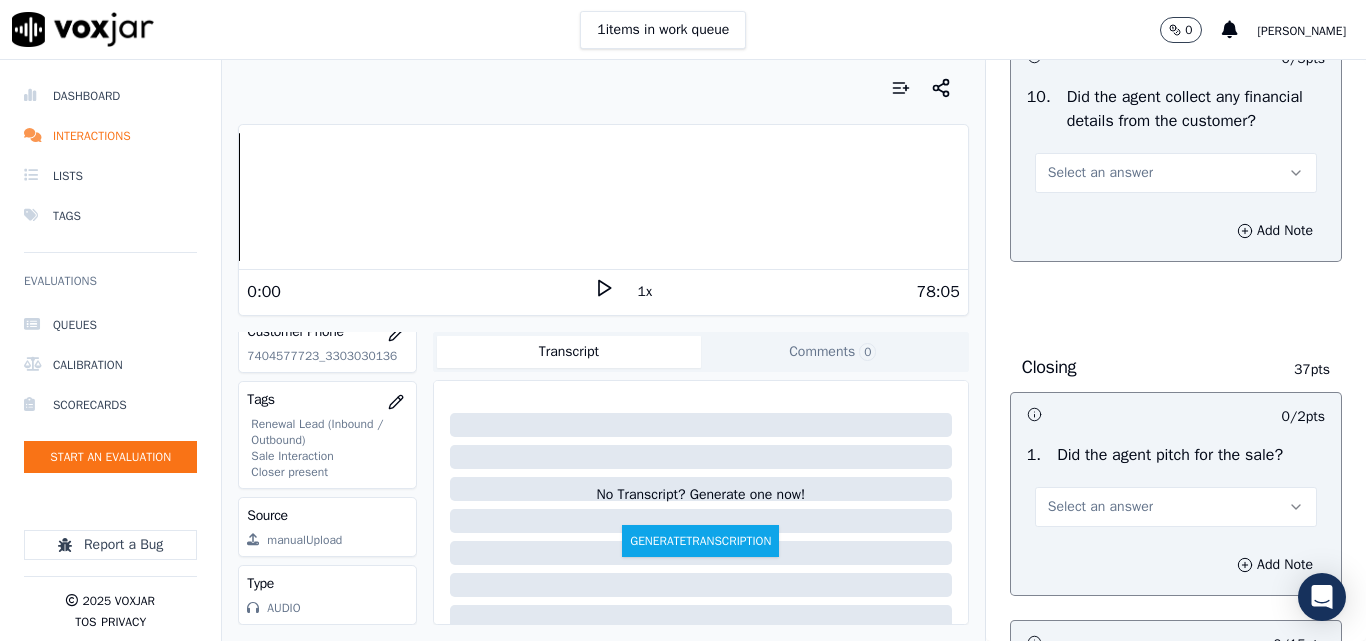 click on "Select an answer" at bounding box center [1176, 173] 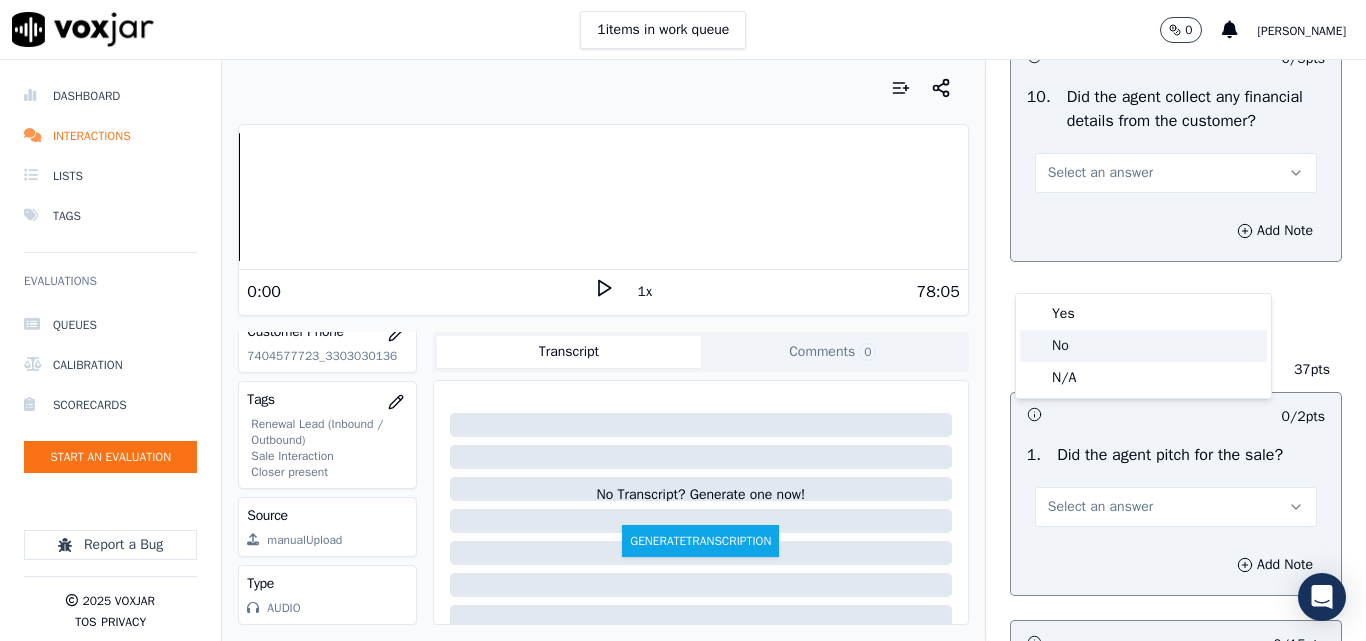 click on "No" 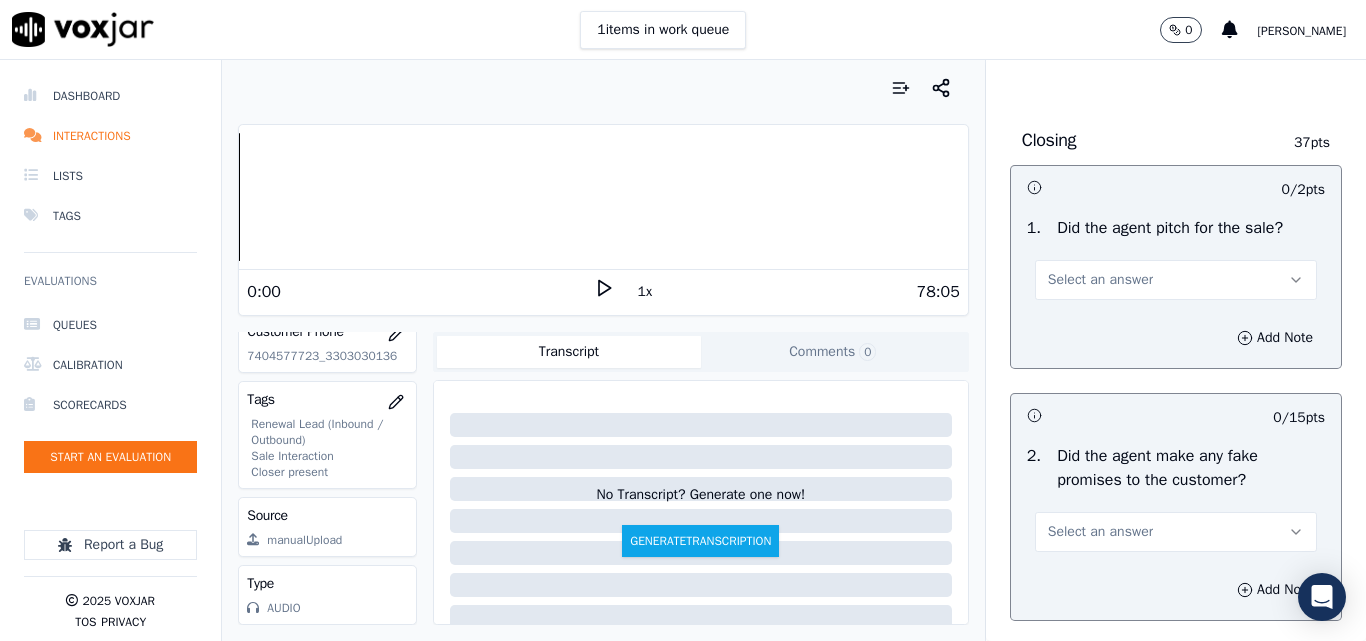 scroll, scrollTop: 4100, scrollLeft: 0, axis: vertical 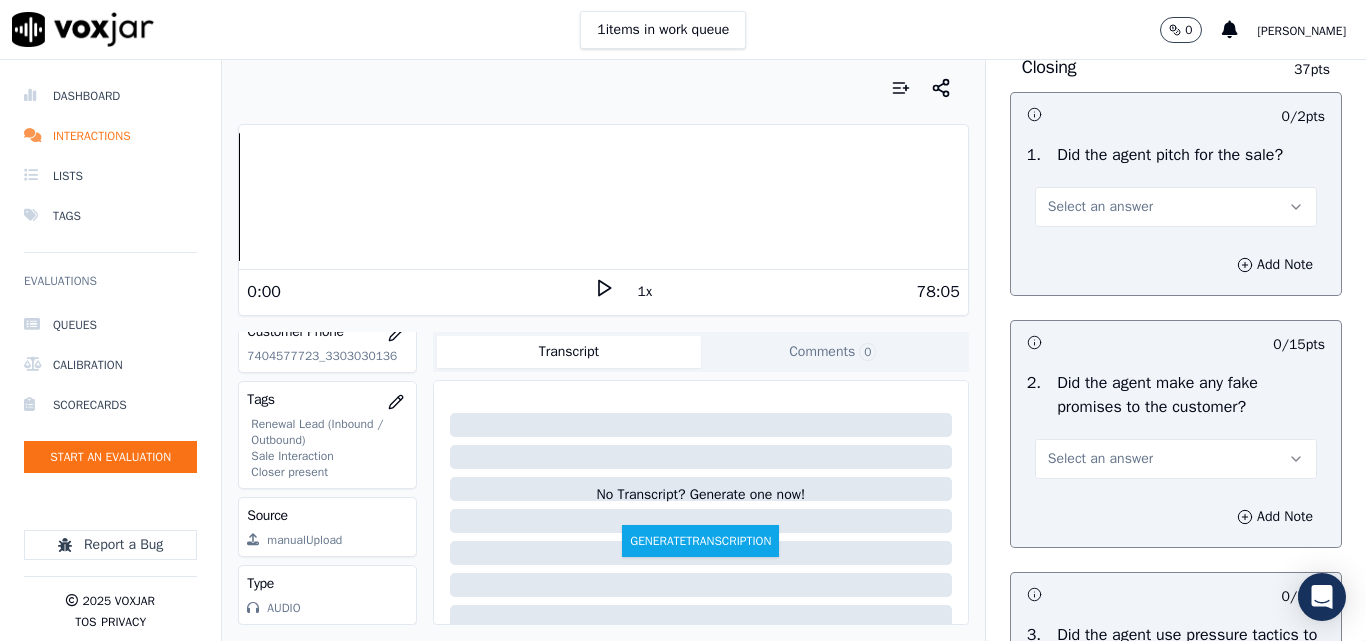 click on "Select an answer" at bounding box center [1100, 207] 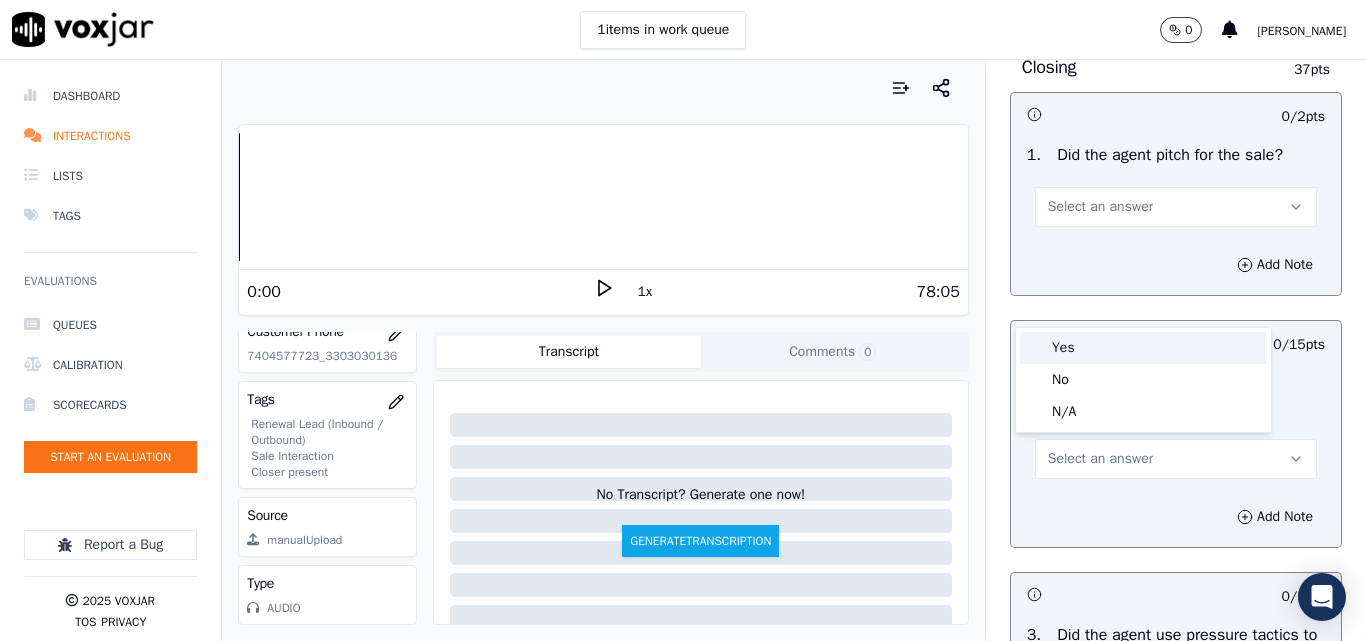 click on "Yes" at bounding box center [1143, 348] 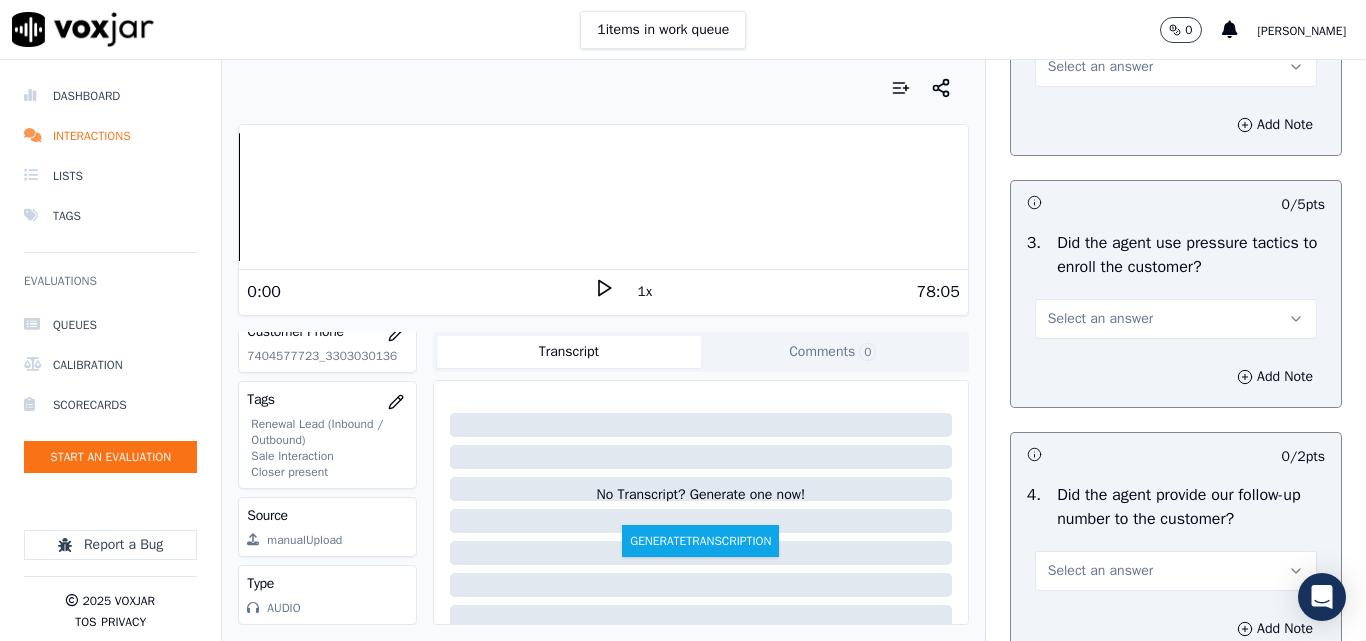 scroll, scrollTop: 4500, scrollLeft: 0, axis: vertical 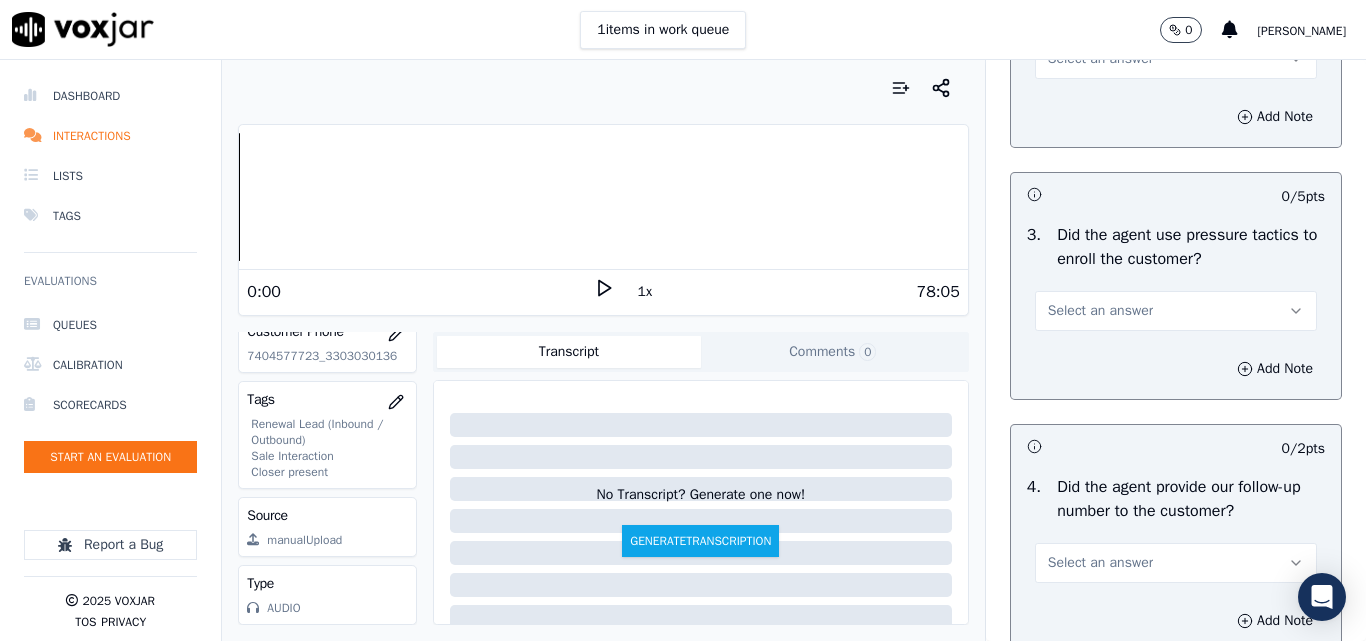 click on "Select an answer" at bounding box center [1100, 59] 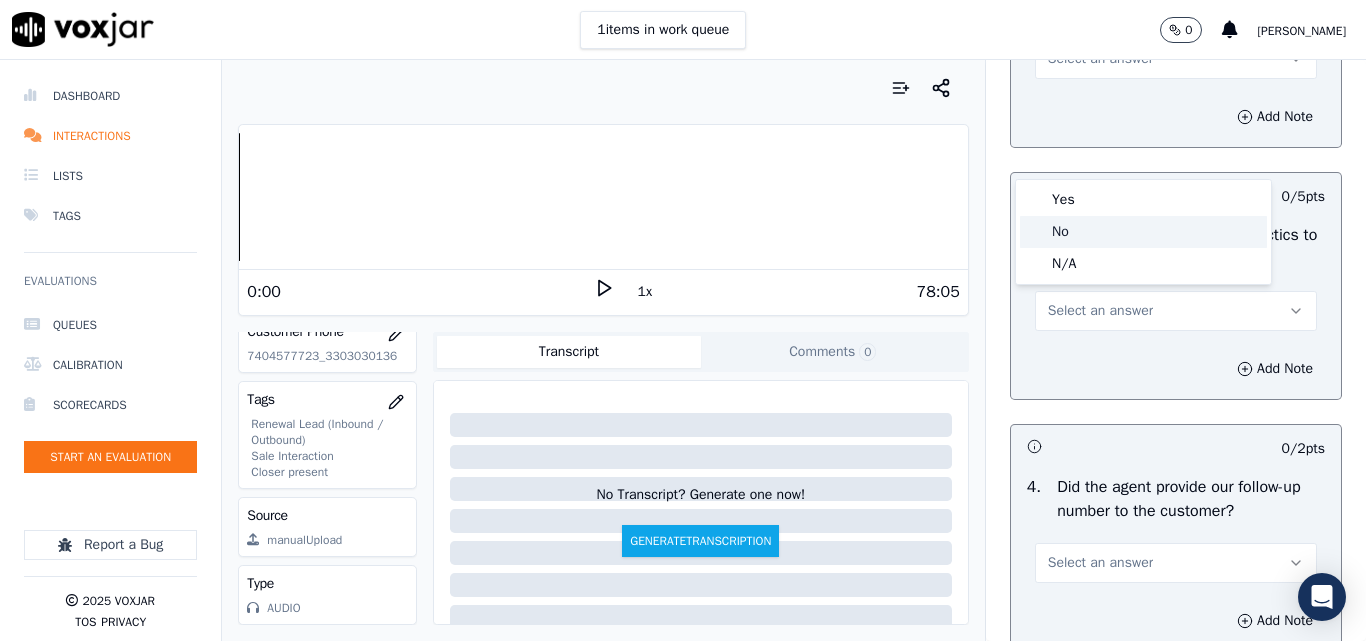 click on "No" 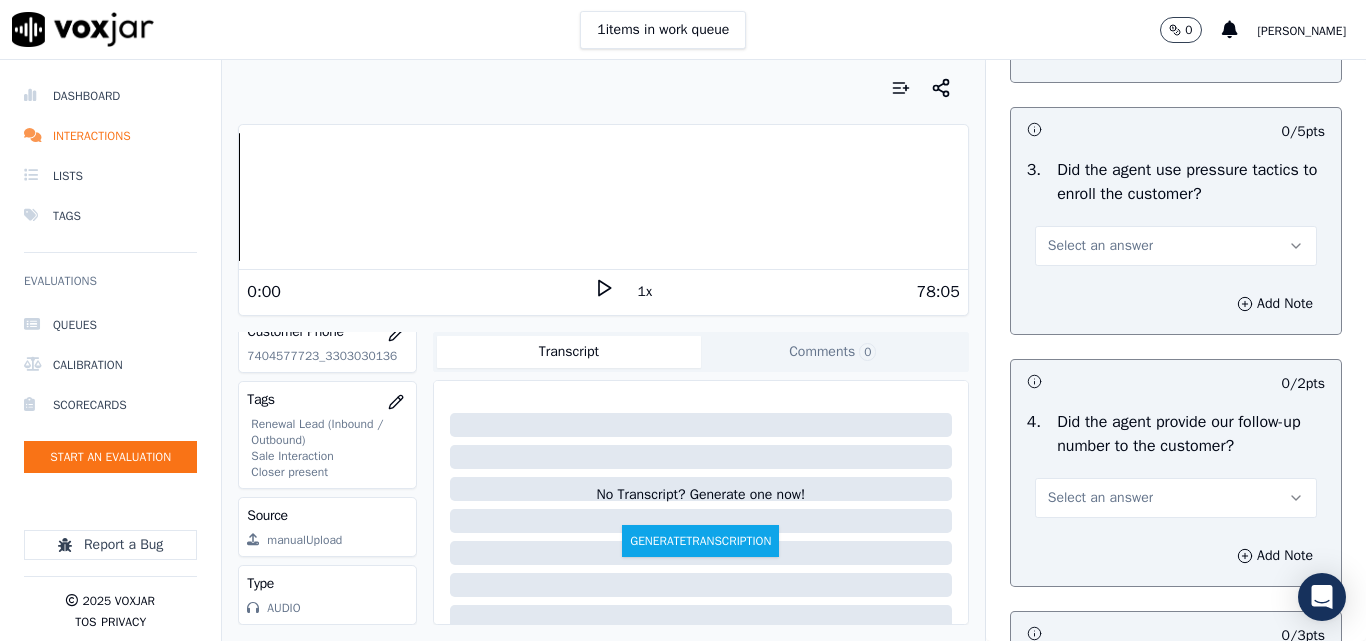 scroll, scrollTop: 4600, scrollLeft: 0, axis: vertical 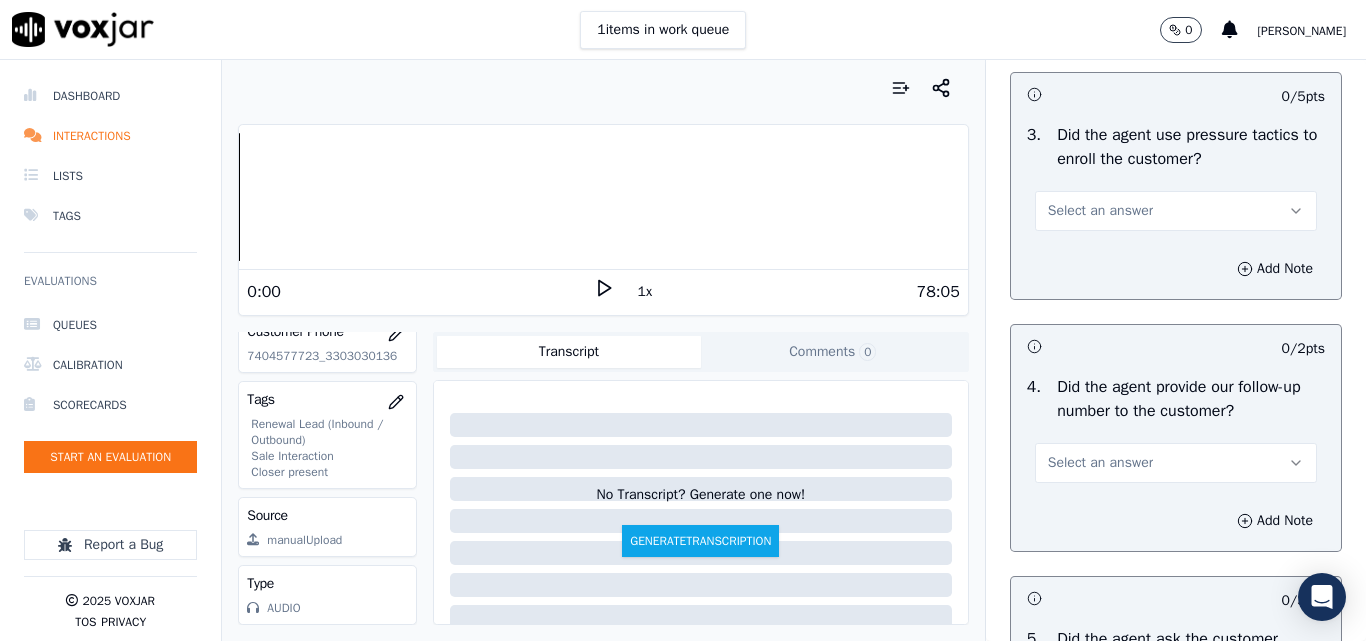 click on "Select an answer" at bounding box center [1100, 211] 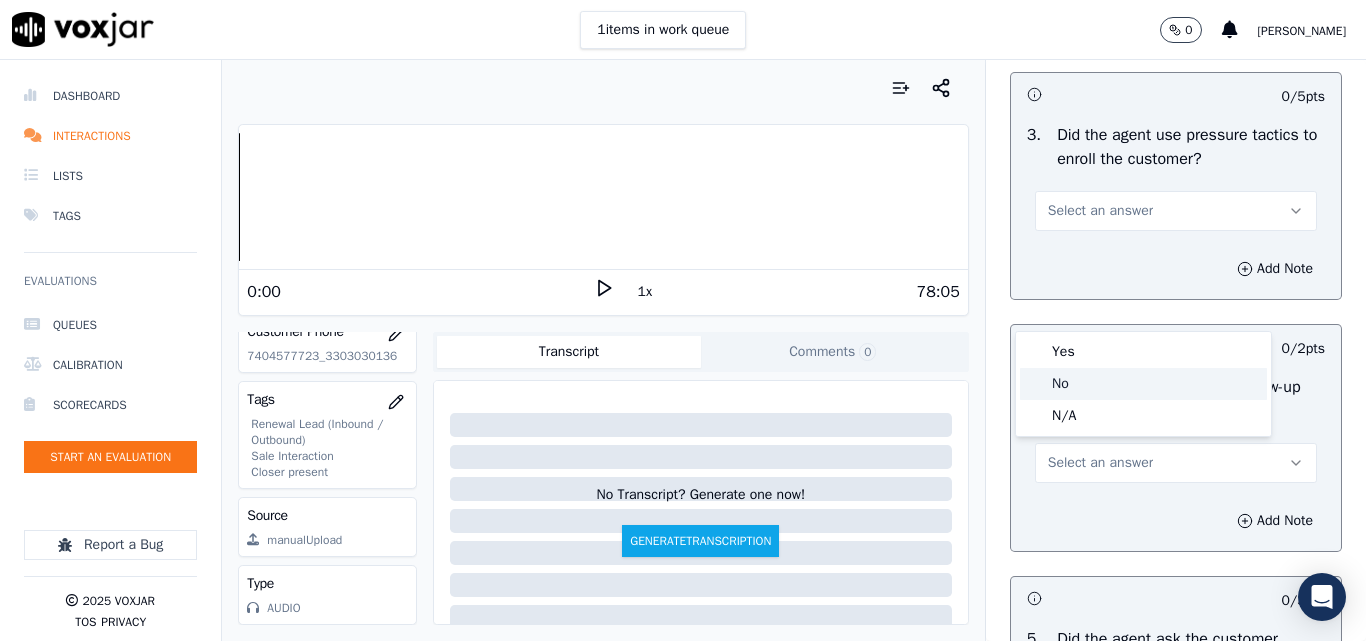 click on "No" 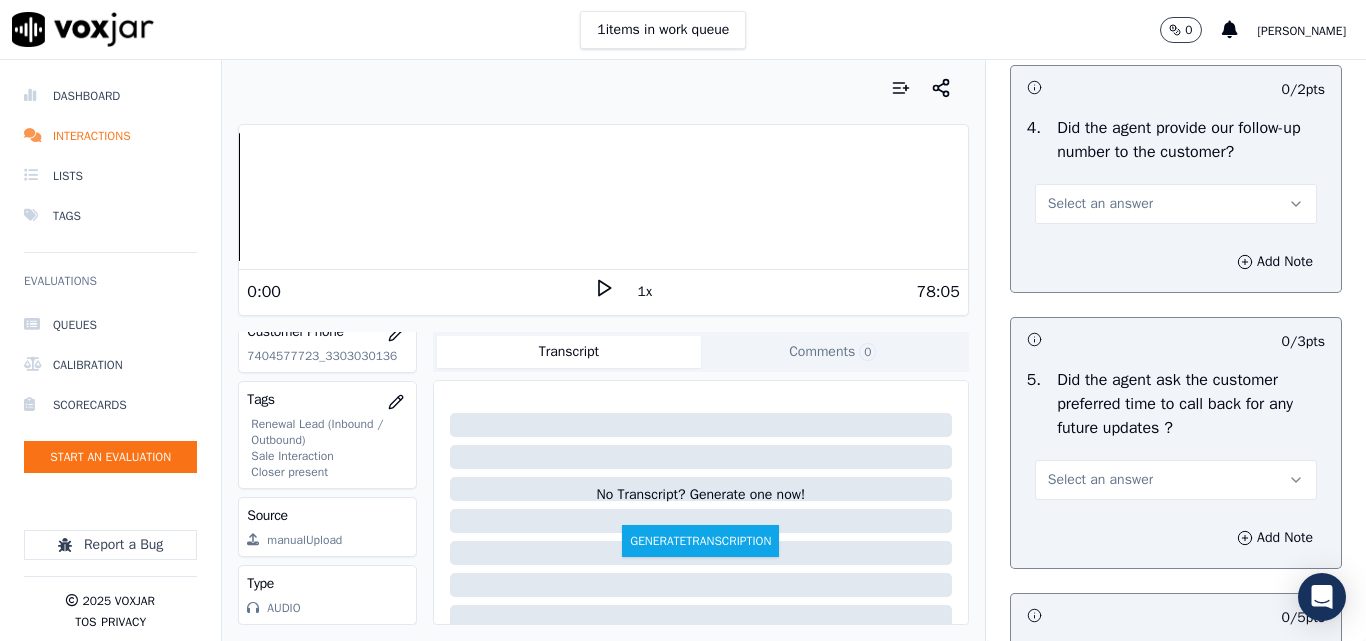 scroll, scrollTop: 4900, scrollLeft: 0, axis: vertical 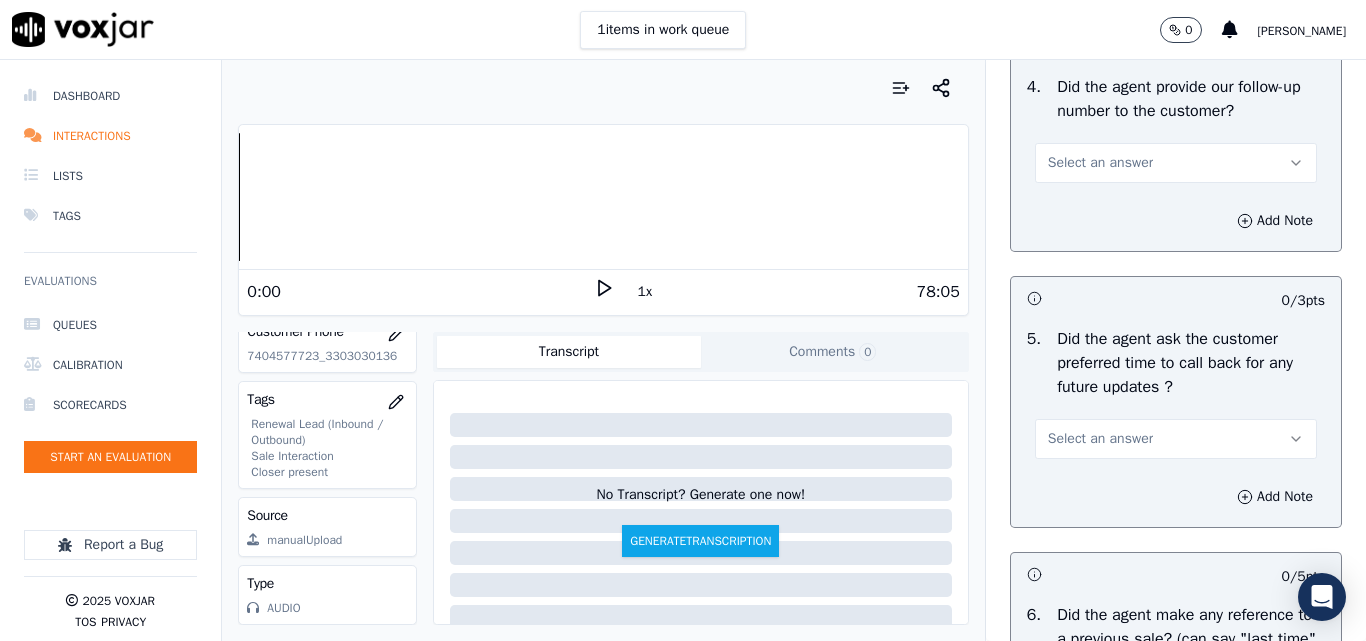 click on "Select an answer" at bounding box center (1176, 163) 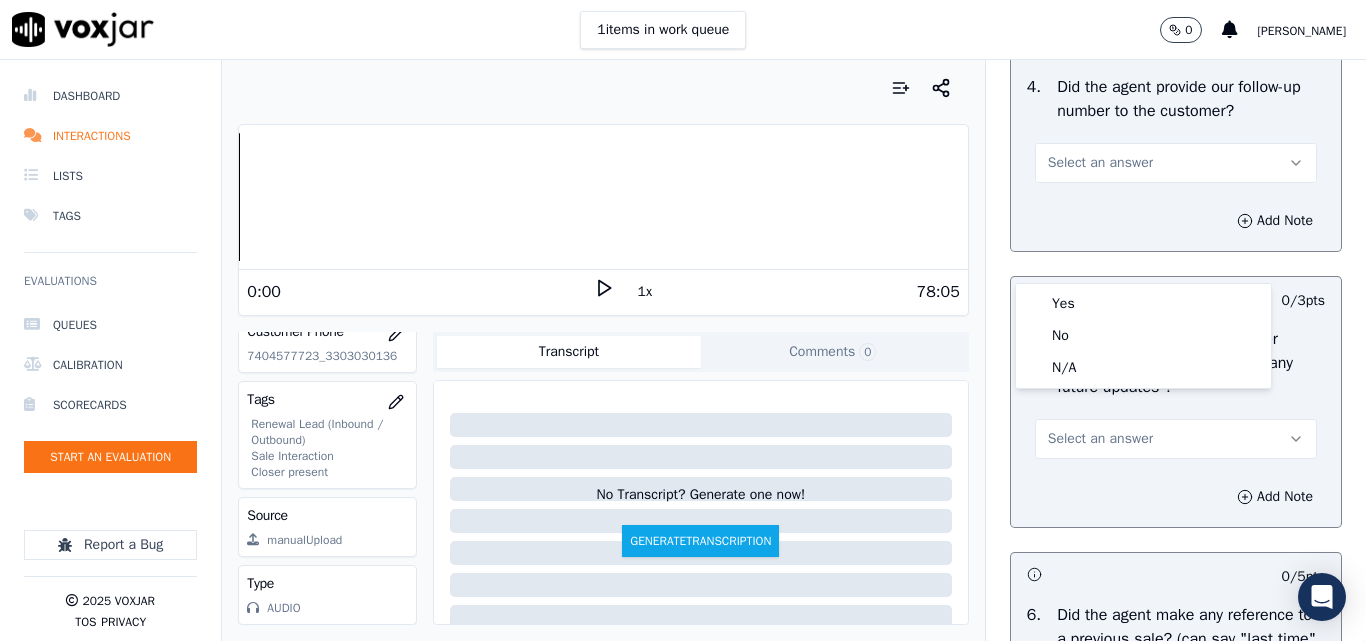 click on "Select an answer" at bounding box center (1100, 163) 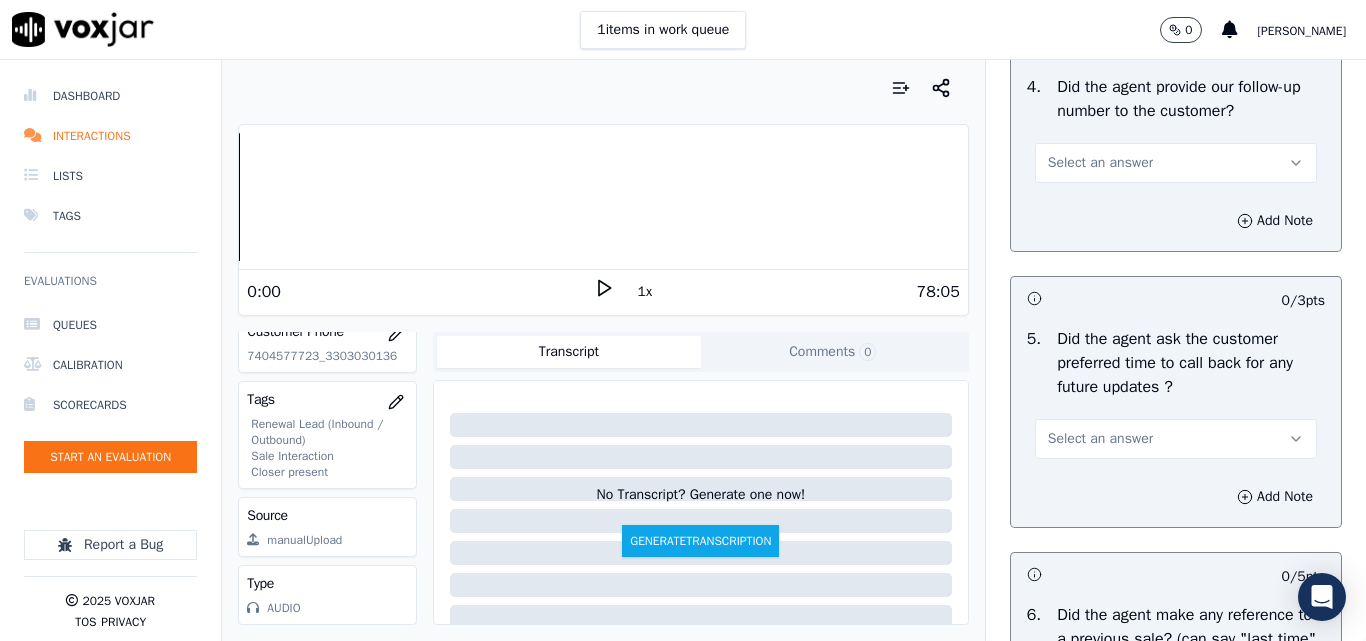 click on "Select an answer" at bounding box center [1100, 163] 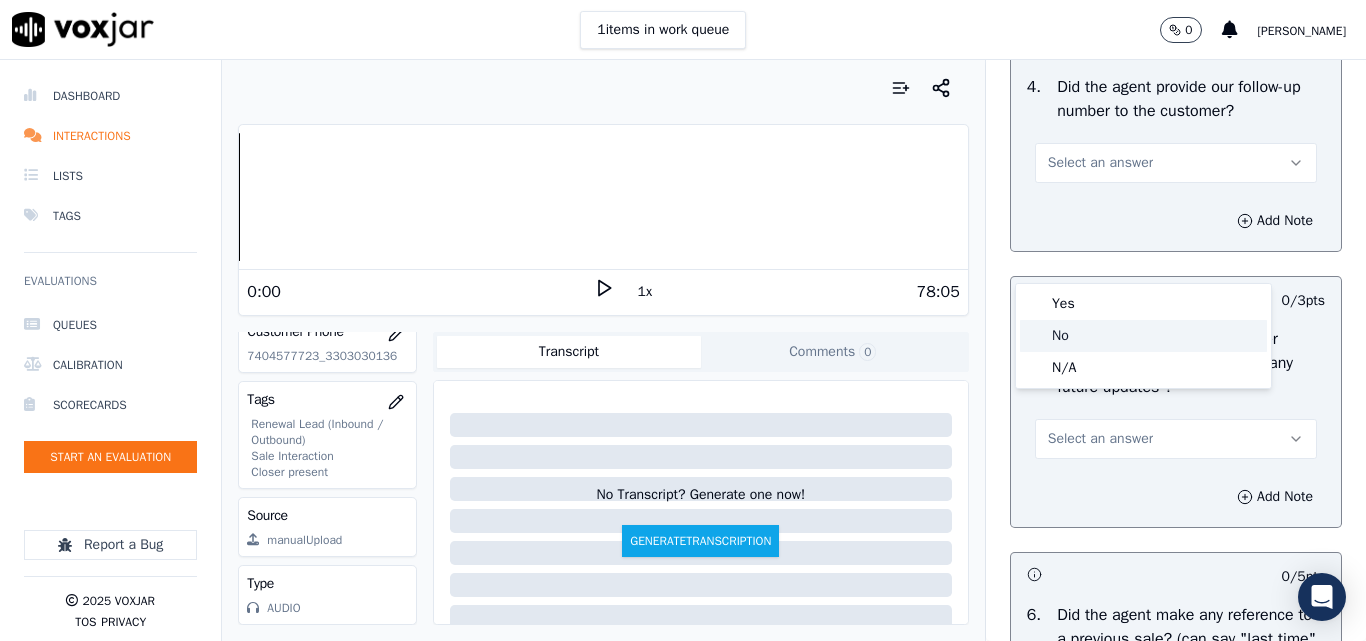 click on "No" 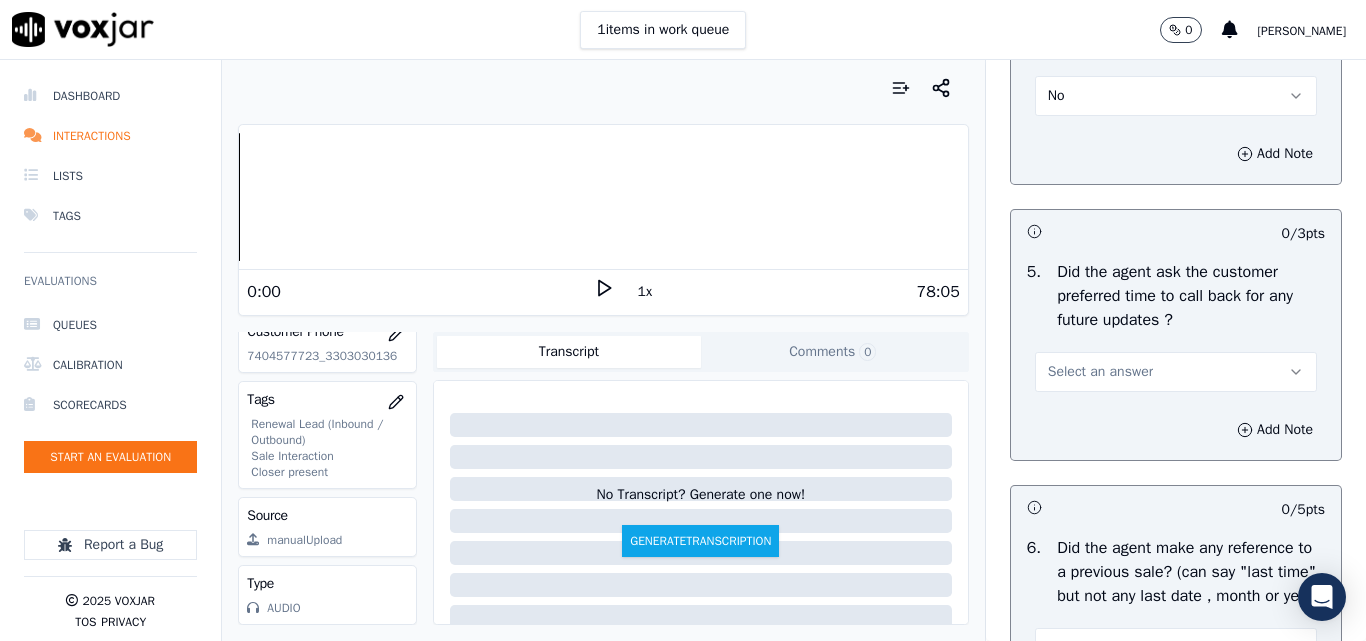 scroll, scrollTop: 5100, scrollLeft: 0, axis: vertical 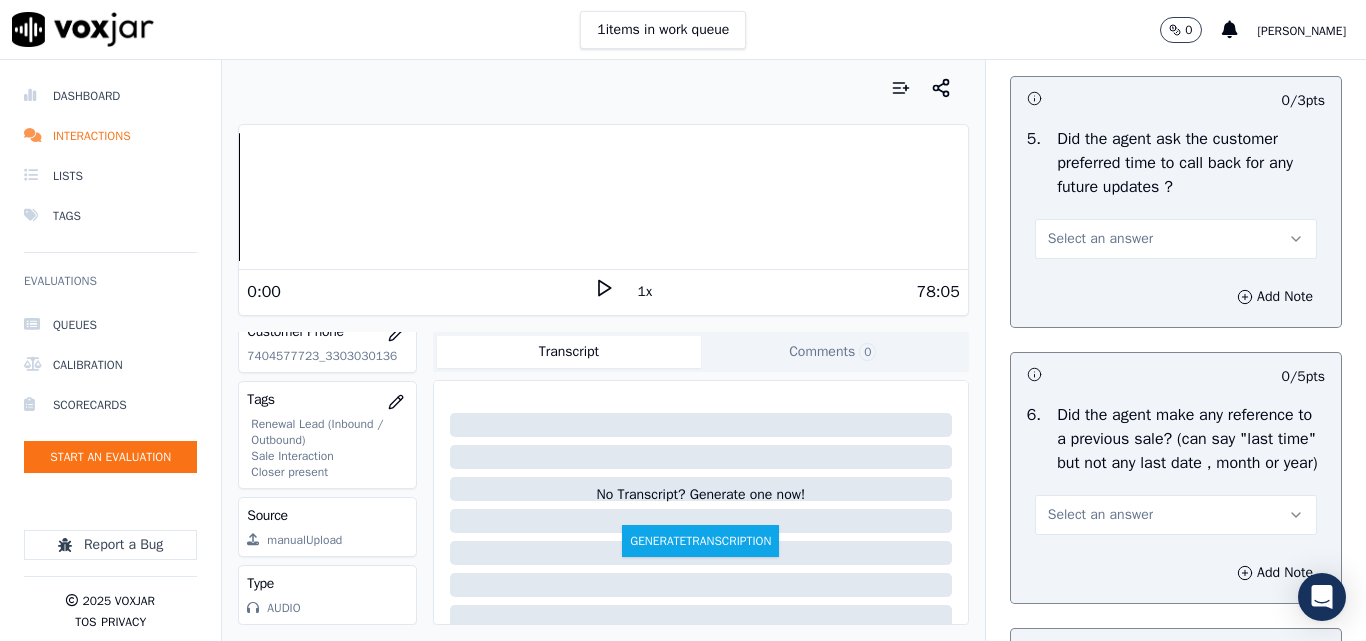 click on "Select an answer" at bounding box center [1100, 239] 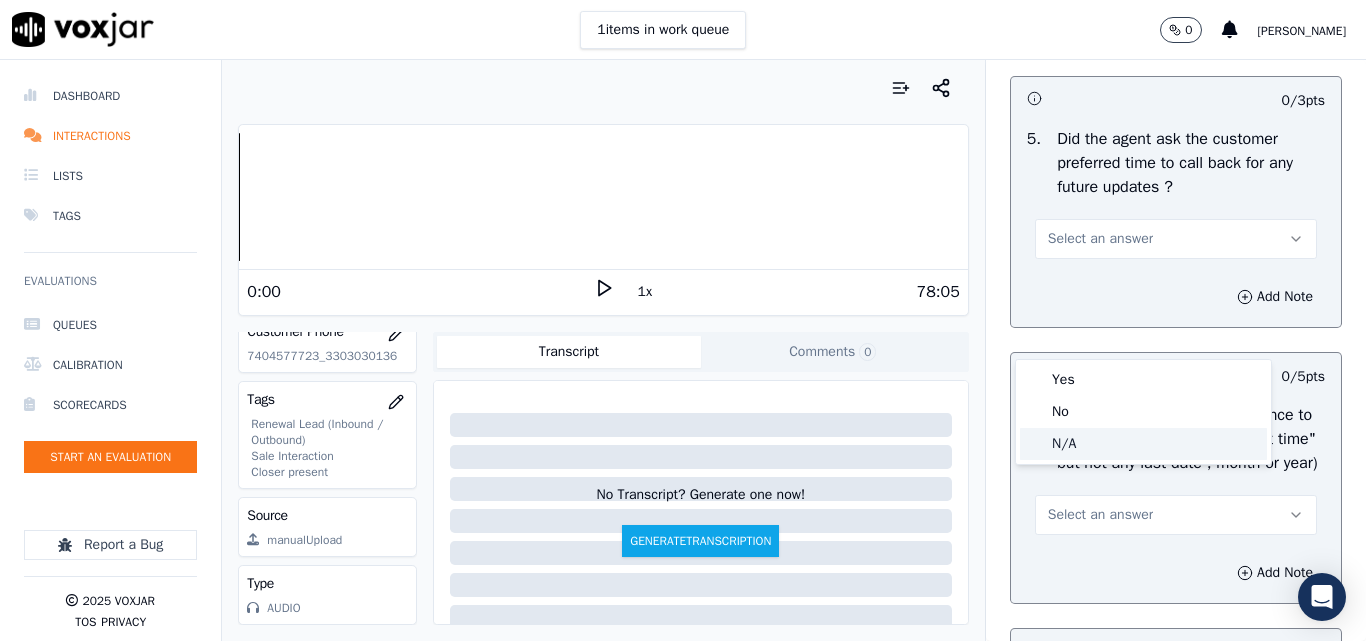 click on "N/A" 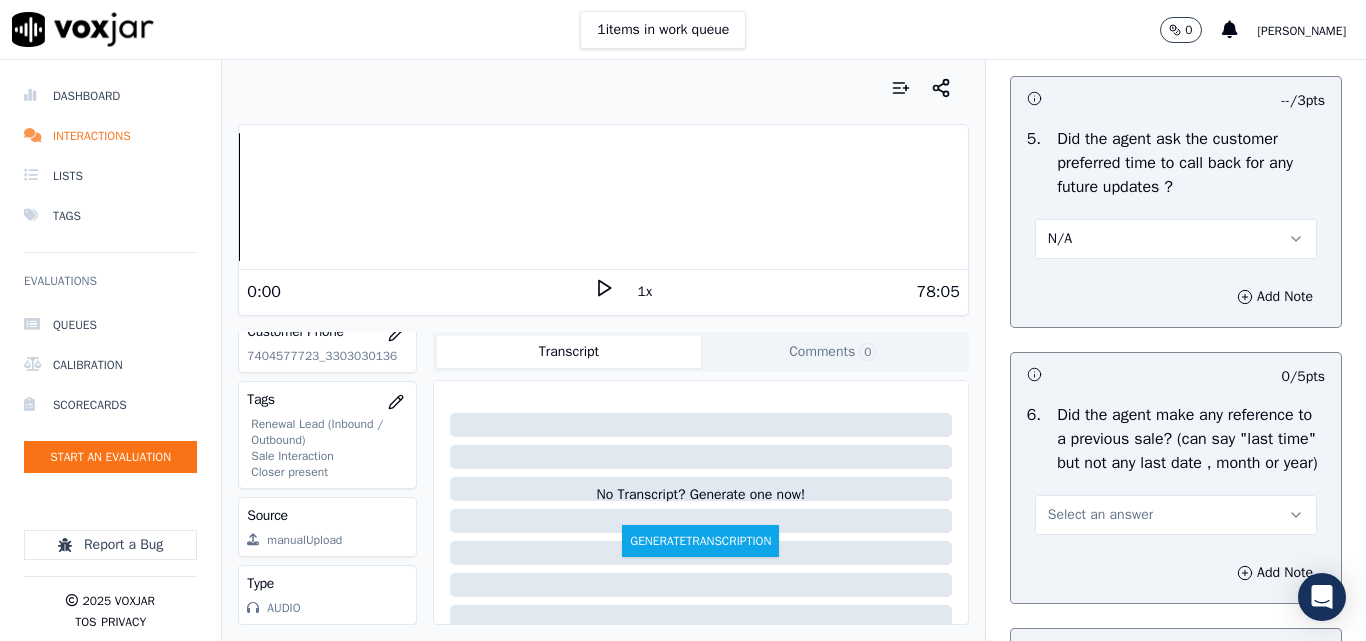 scroll, scrollTop: 5400, scrollLeft: 0, axis: vertical 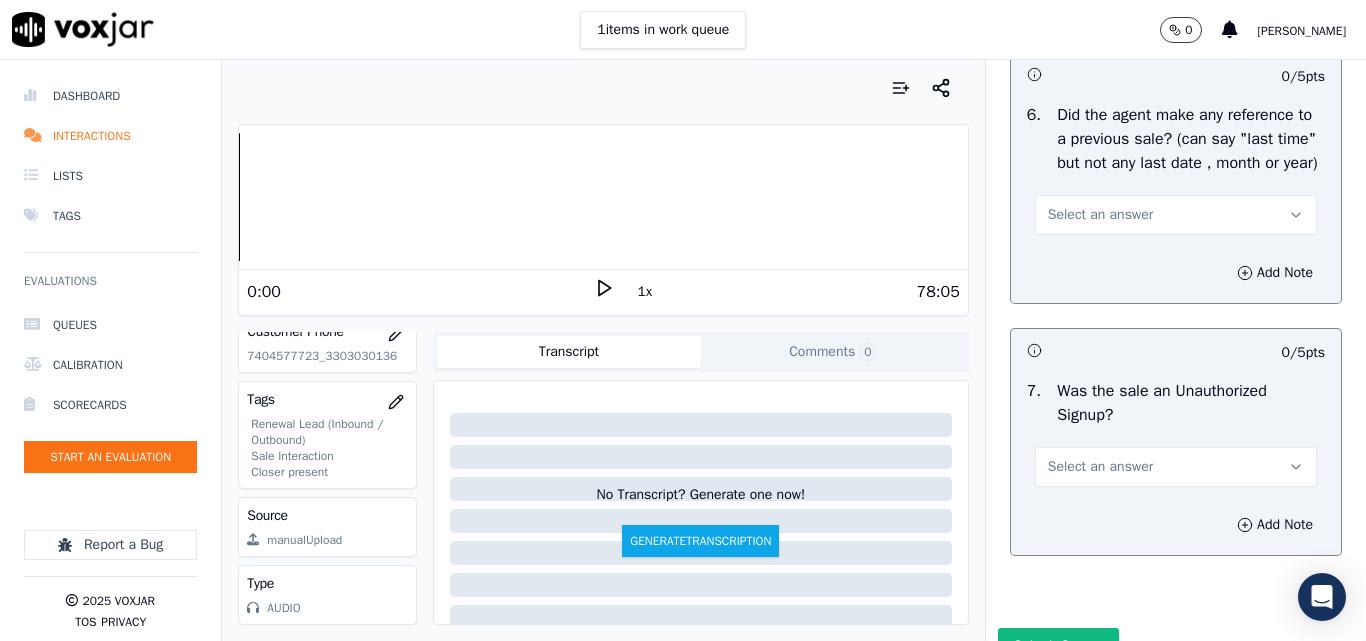 click on "Select an answer" at bounding box center [1100, 215] 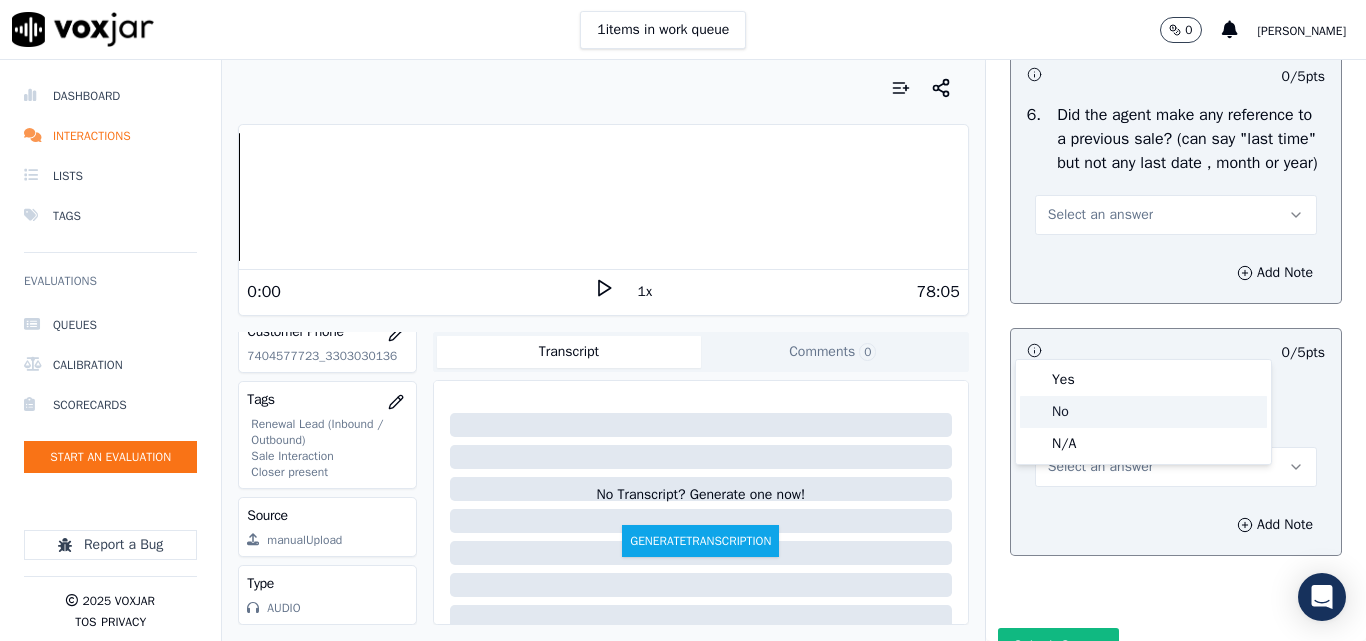 click on "No" 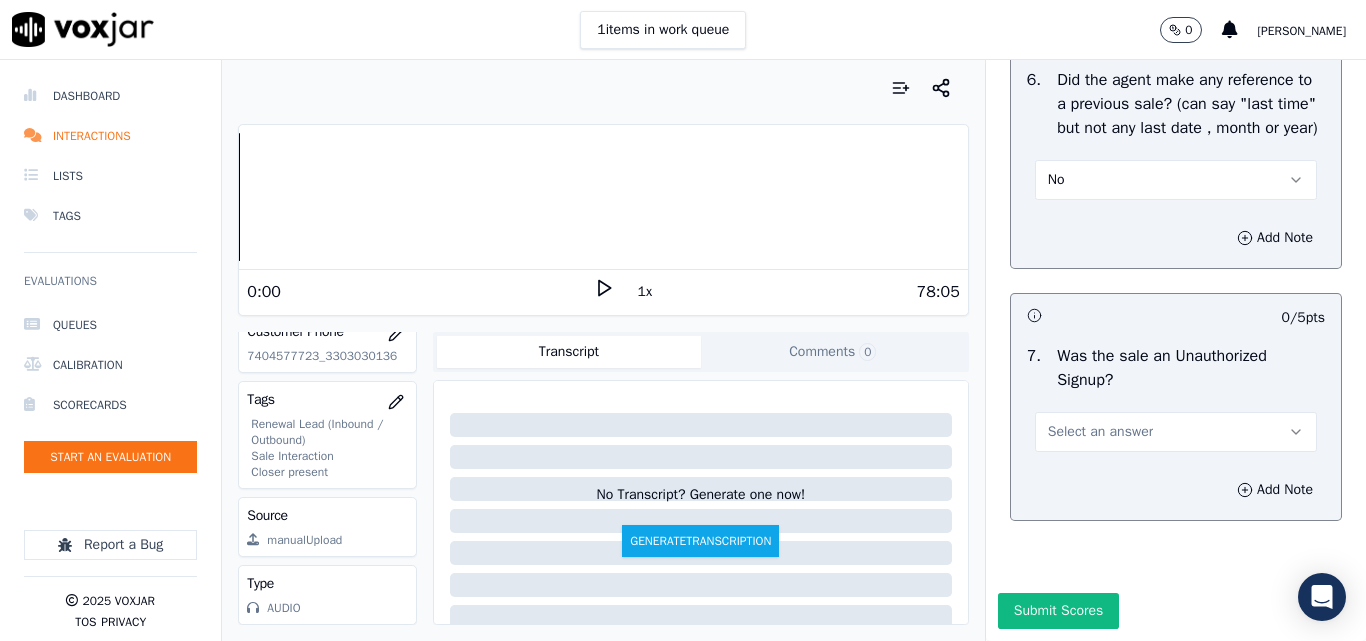 scroll, scrollTop: 5600, scrollLeft: 0, axis: vertical 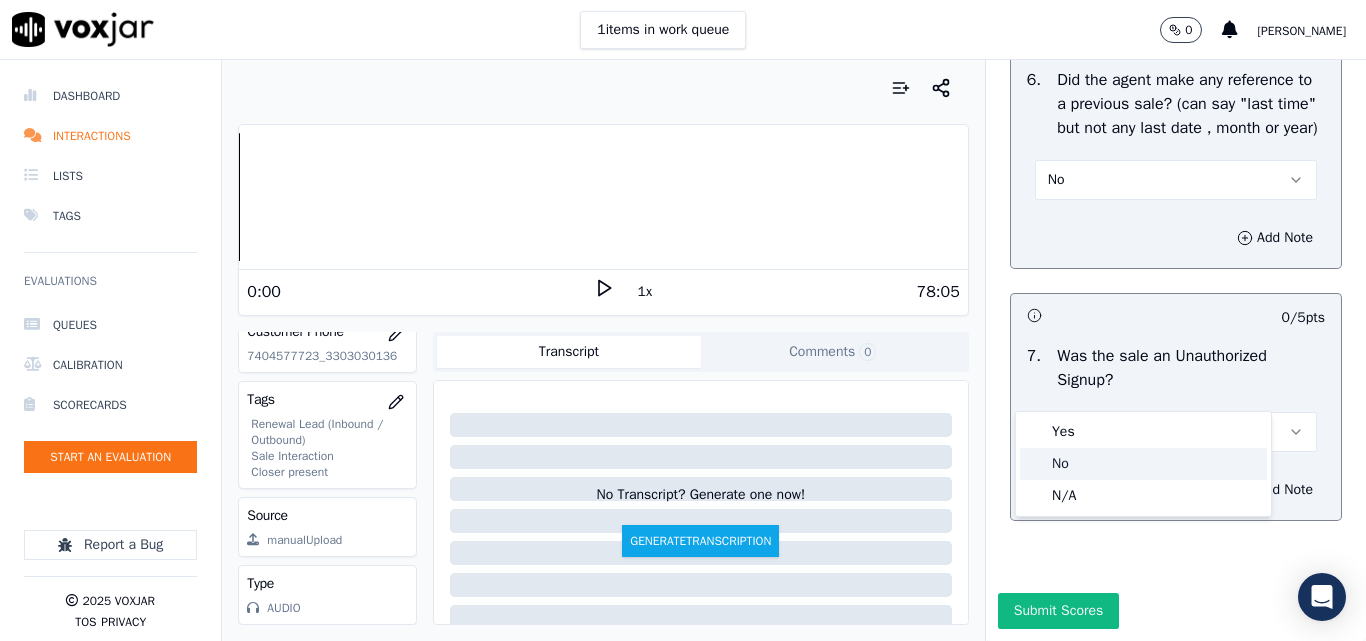 click on "No" 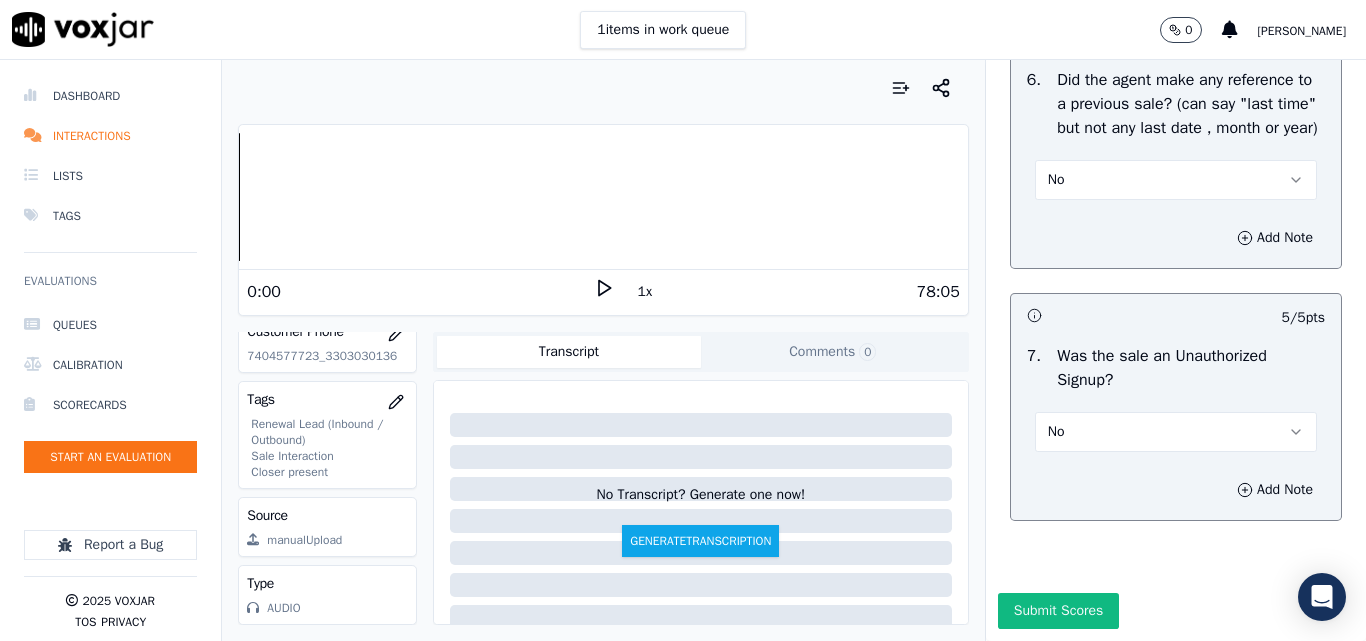 click on "Submit Scores" at bounding box center [1058, 611] 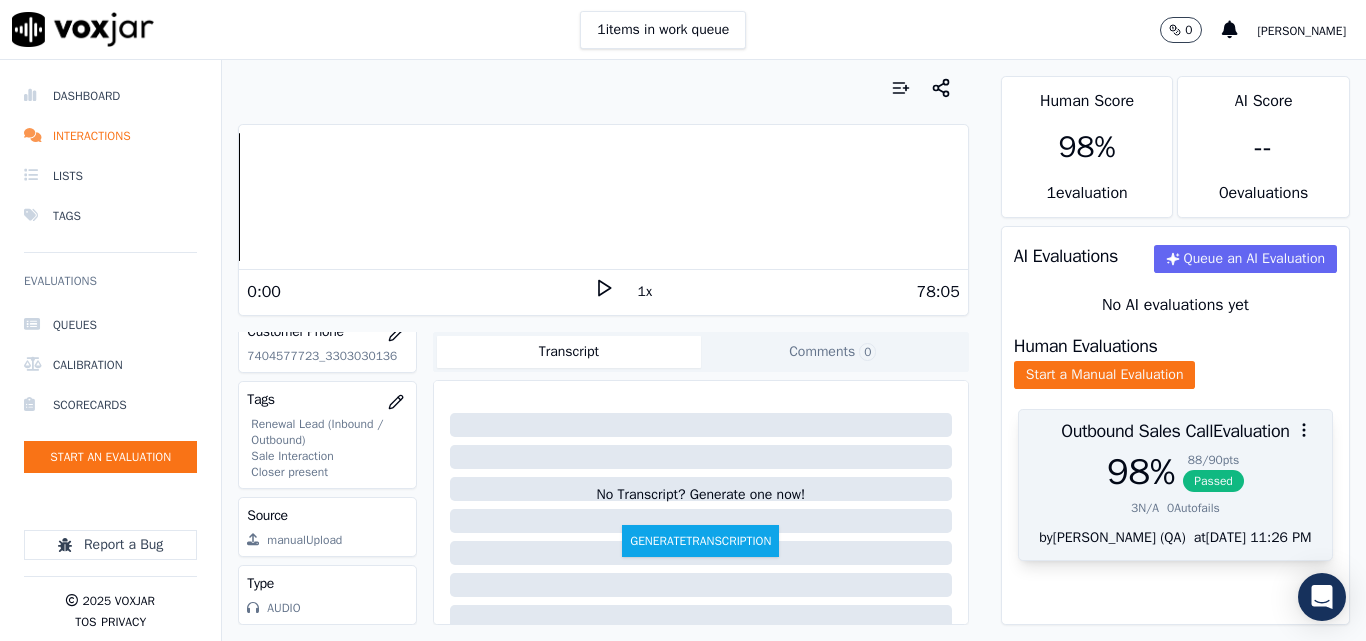 click on "Passed" at bounding box center (1213, 481) 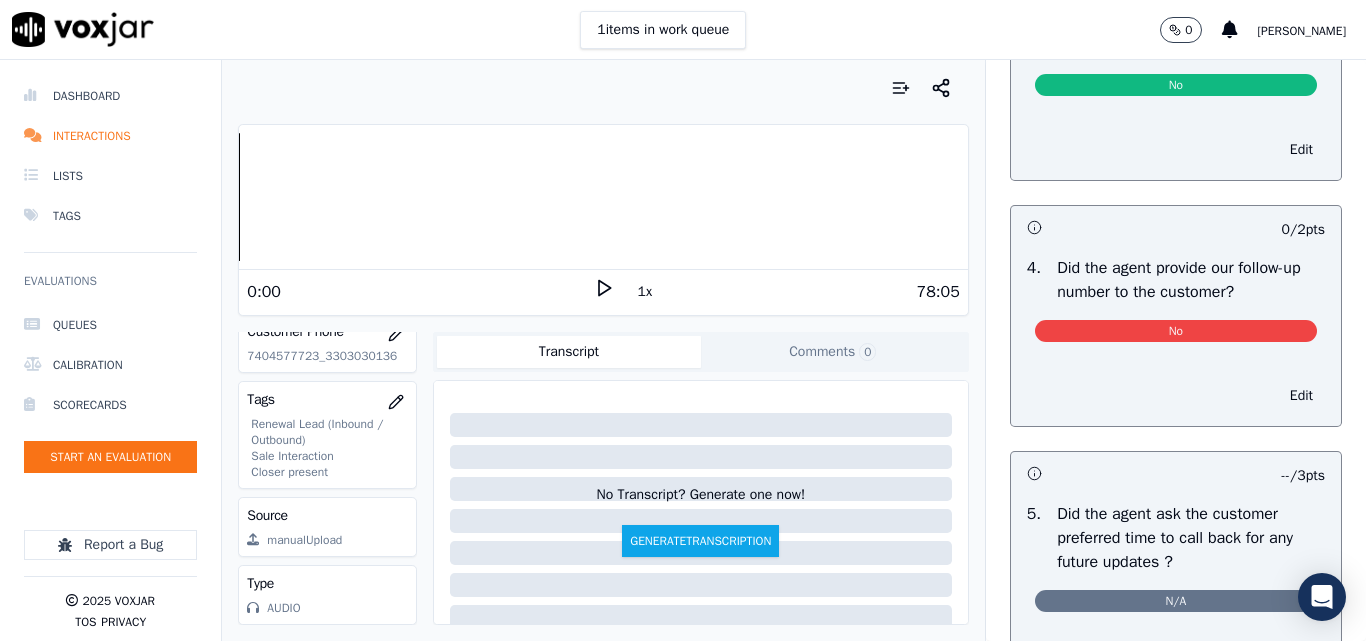 scroll, scrollTop: 4800, scrollLeft: 0, axis: vertical 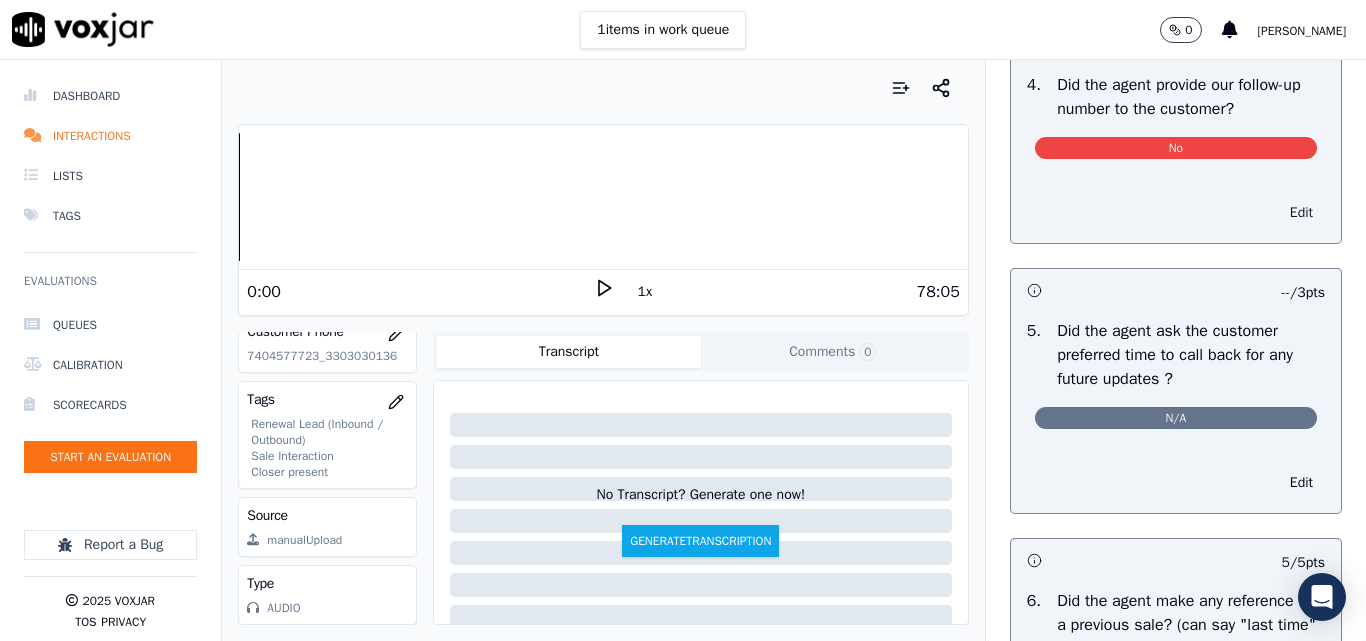 click on "Edit" at bounding box center (1301, 213) 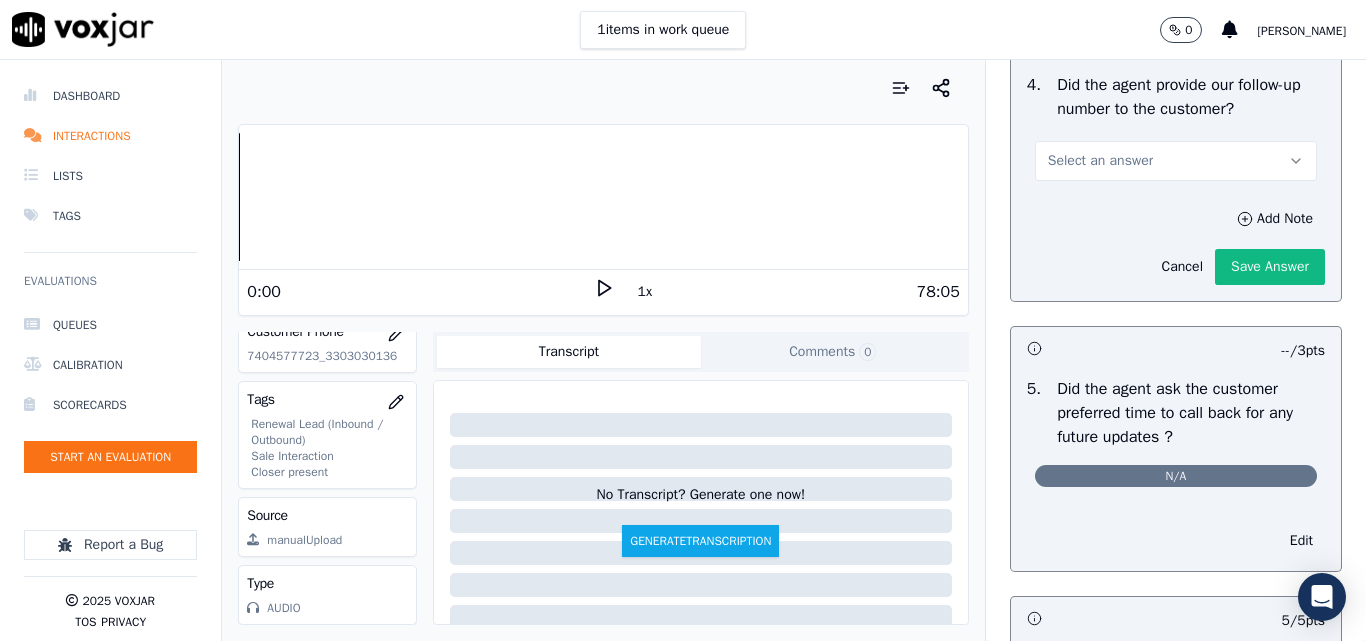 click on "Select an answer" at bounding box center [1176, 161] 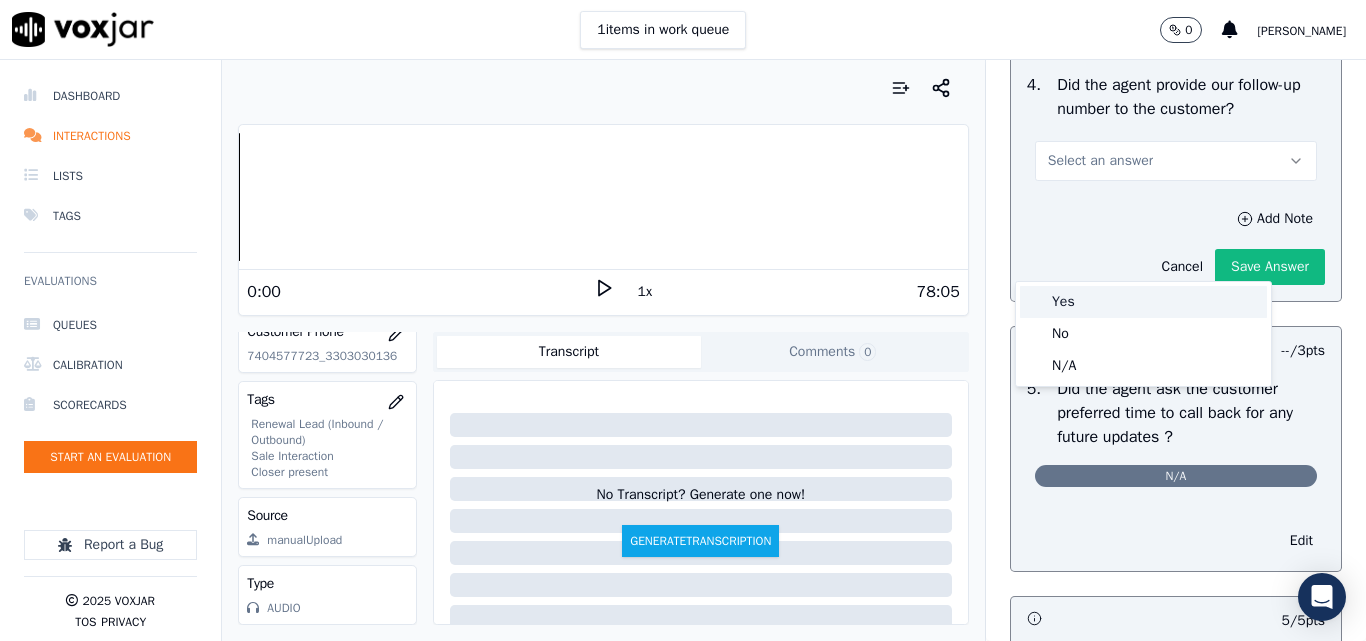 click on "Yes" at bounding box center (1143, 302) 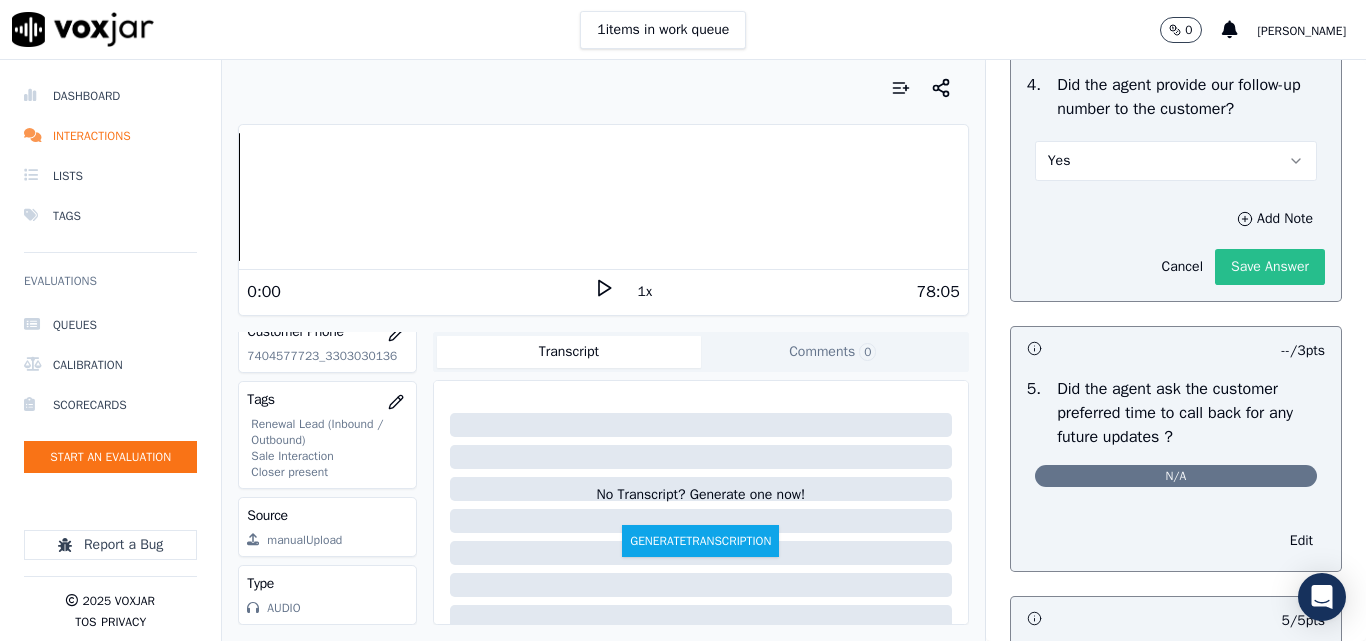 click on "Save Answer" 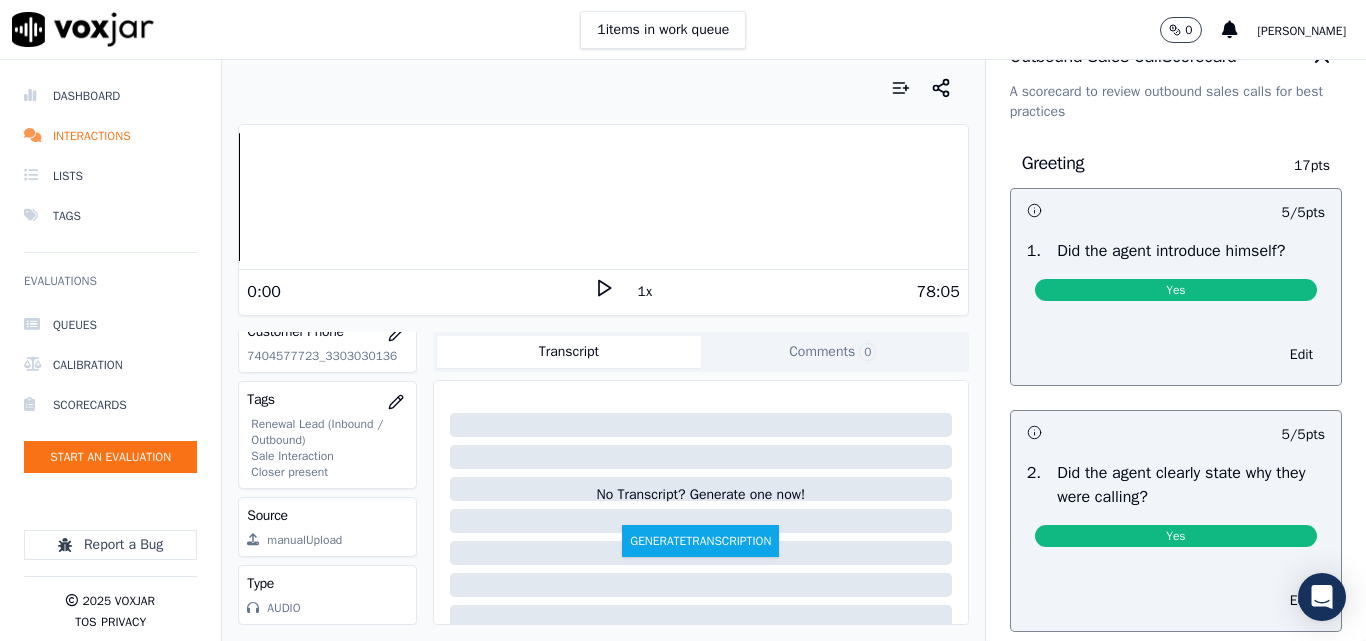 scroll, scrollTop: 0, scrollLeft: 0, axis: both 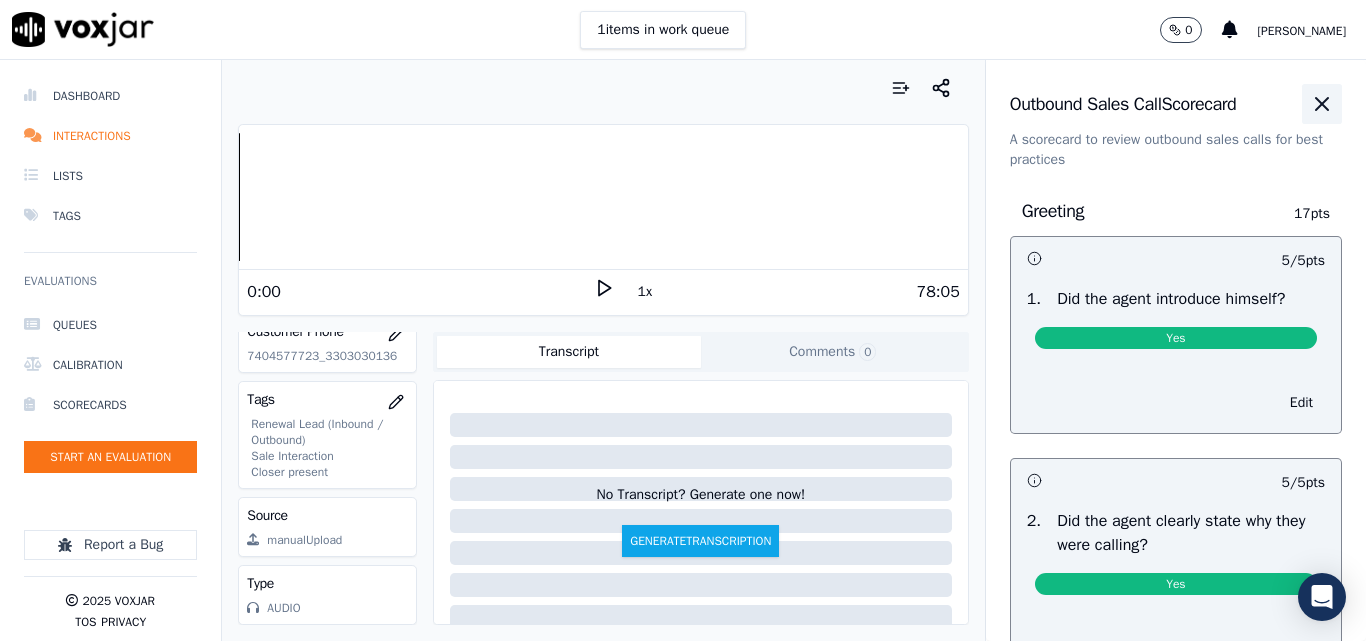 click 